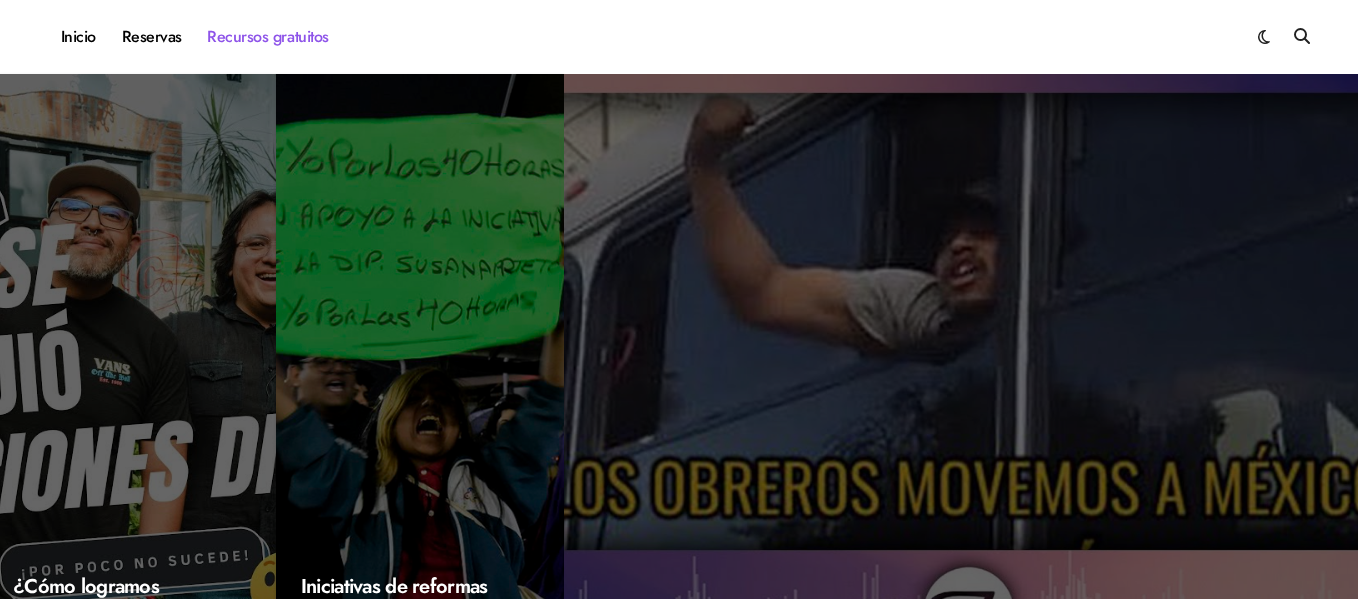 scroll, scrollTop: 0, scrollLeft: 0, axis: both 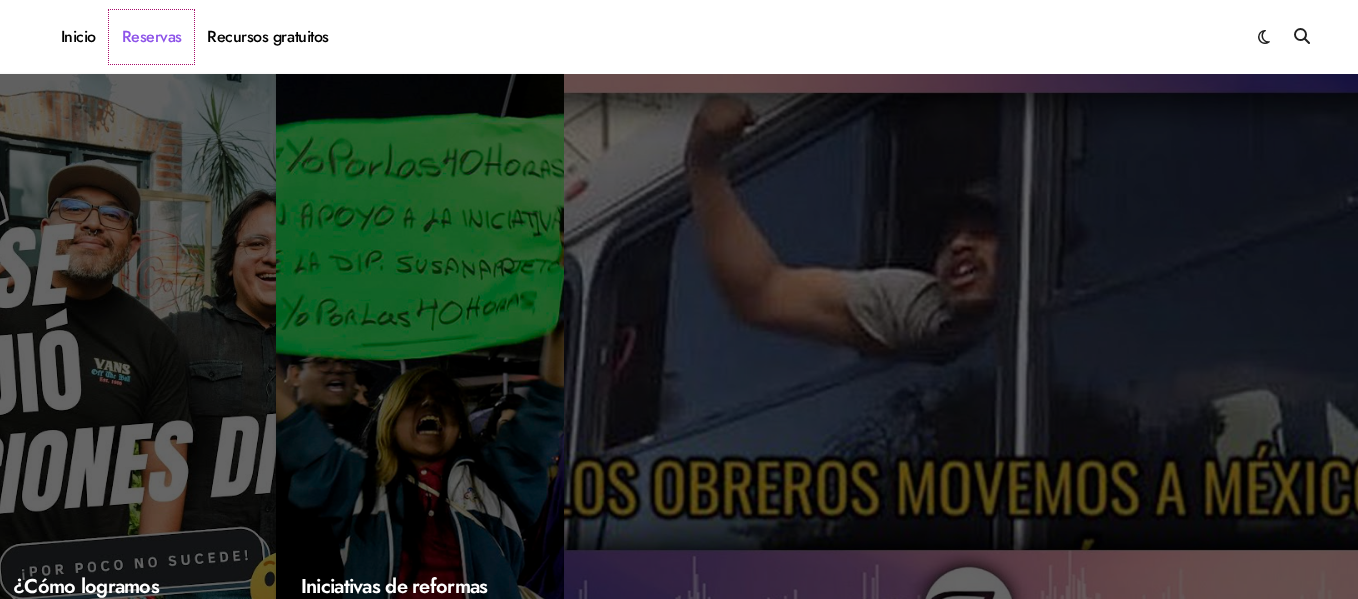 click on "Reservas" at bounding box center (152, 37) 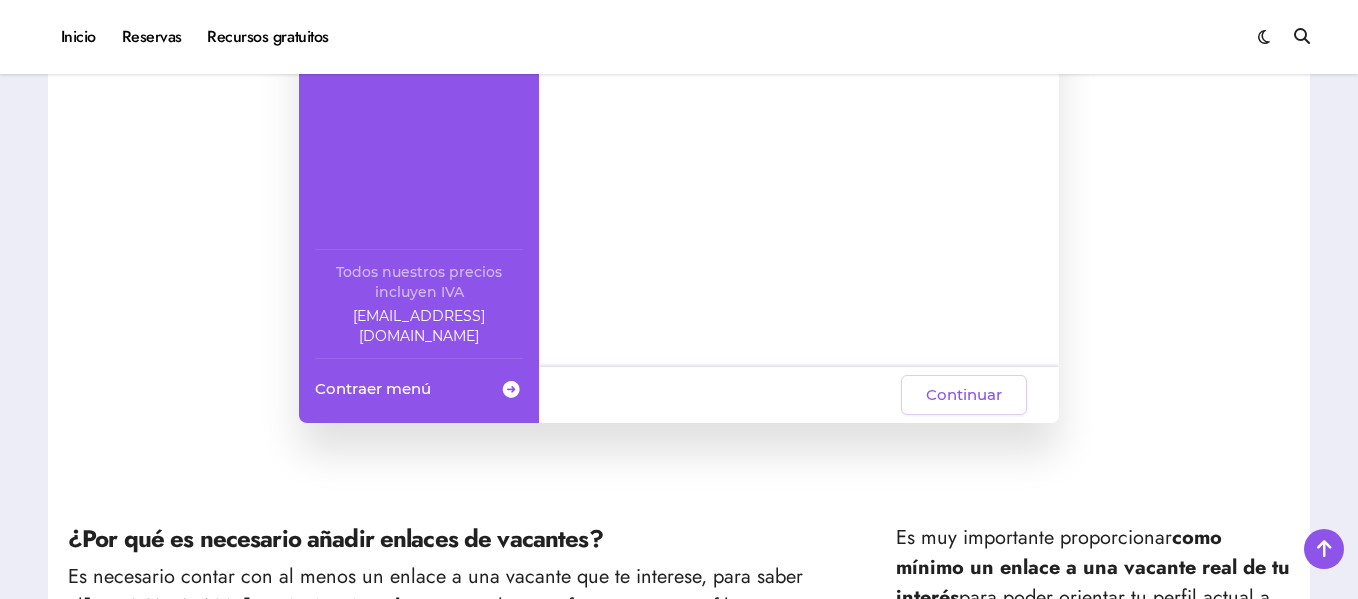 scroll, scrollTop: 300, scrollLeft: 0, axis: vertical 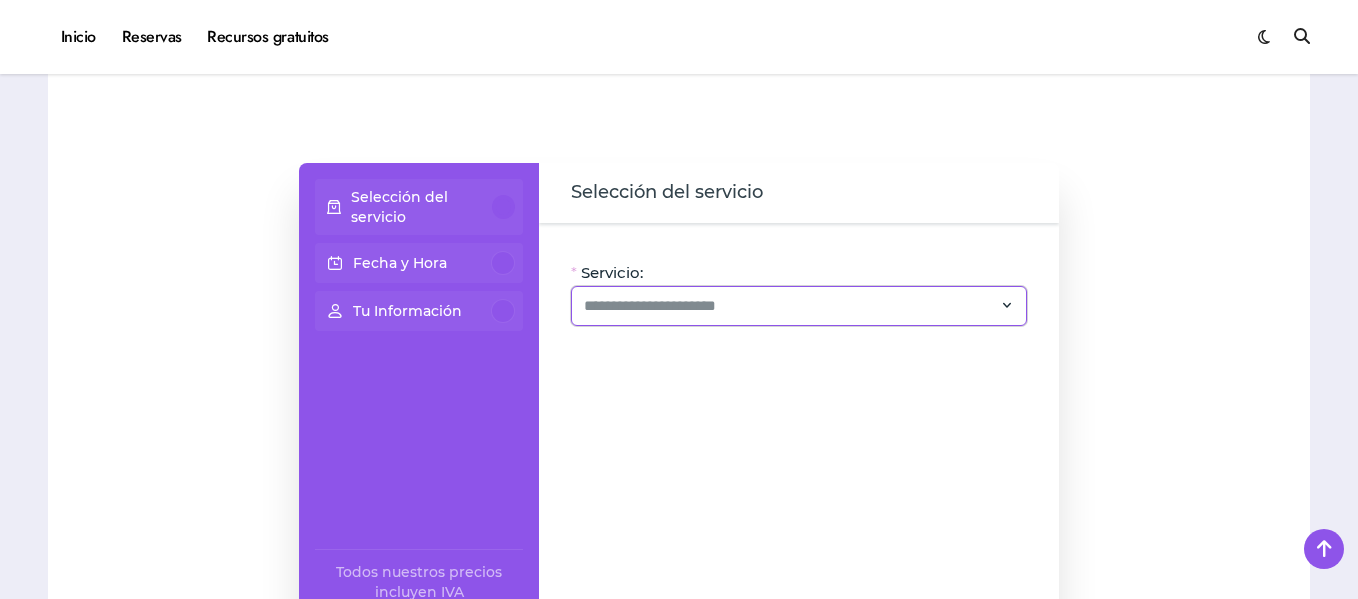 click 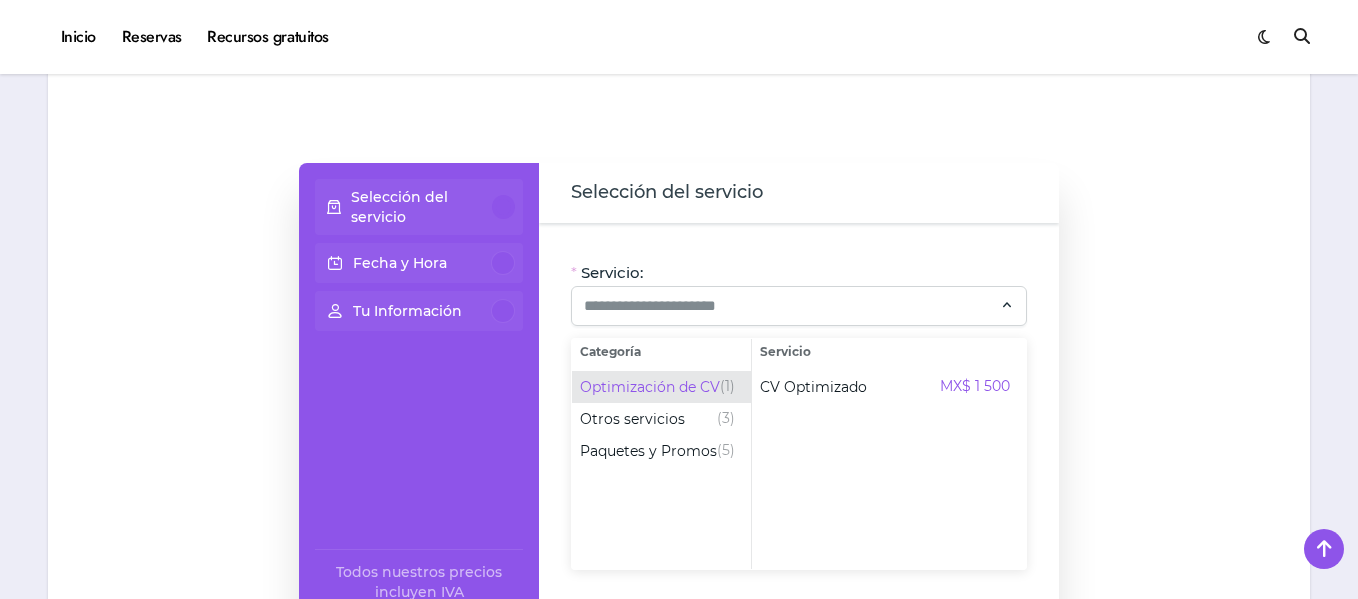 click on "Optimización de CV (1)" at bounding box center (661, 387) 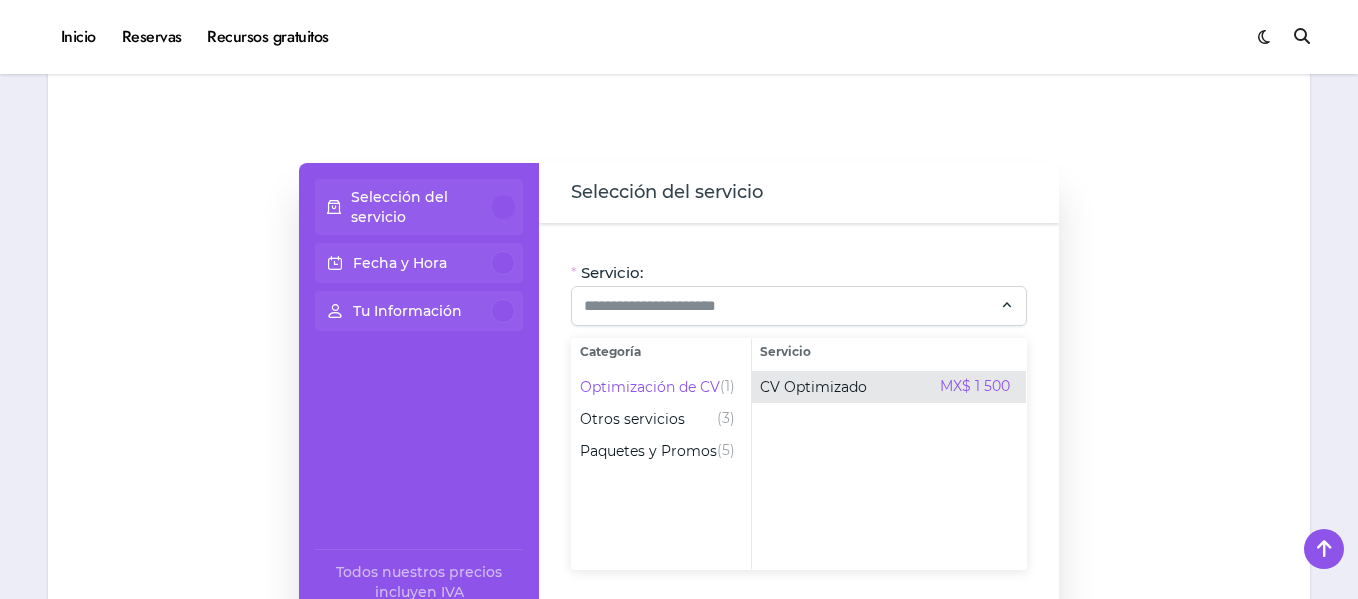 click on "CV Optimizado  MX$ 1 500" at bounding box center (885, 387) 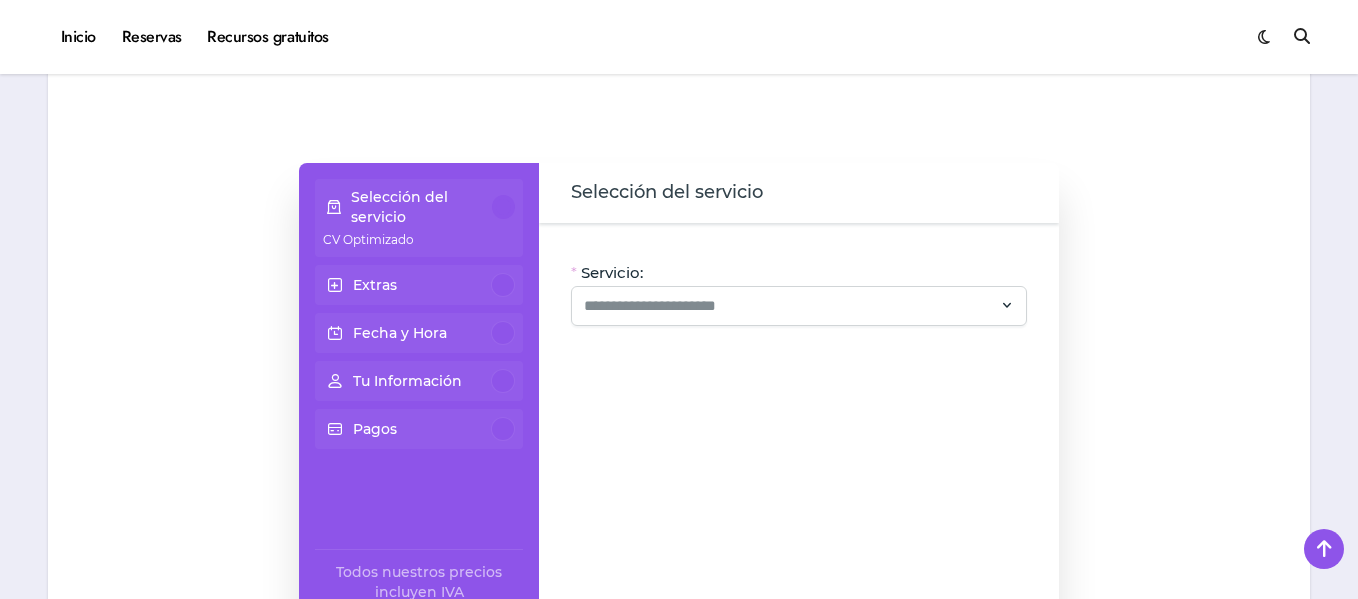 type on "**********" 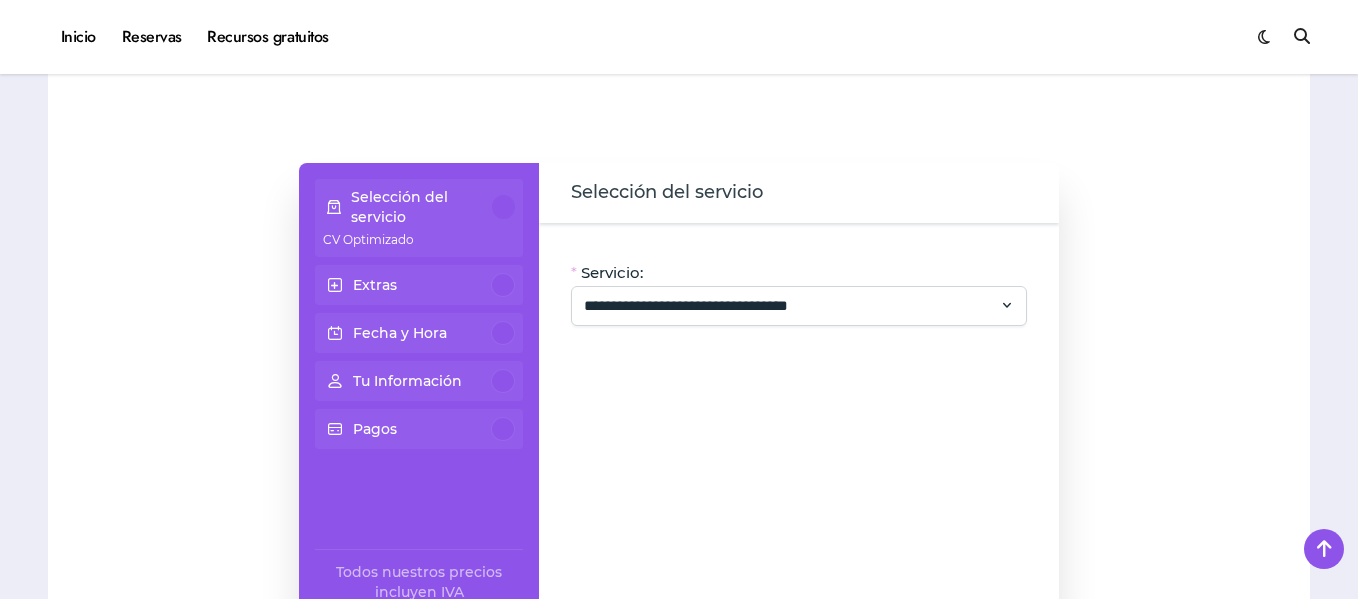 scroll, scrollTop: 700, scrollLeft: 0, axis: vertical 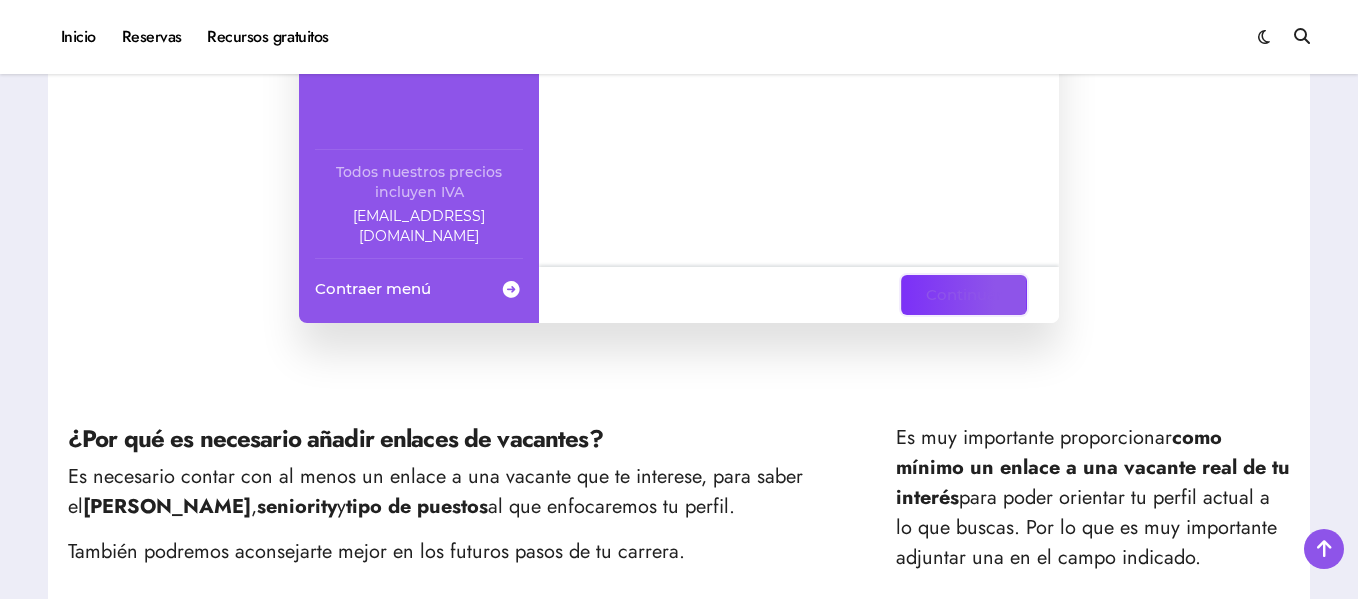 click on "Continuar" at bounding box center (964, 295) 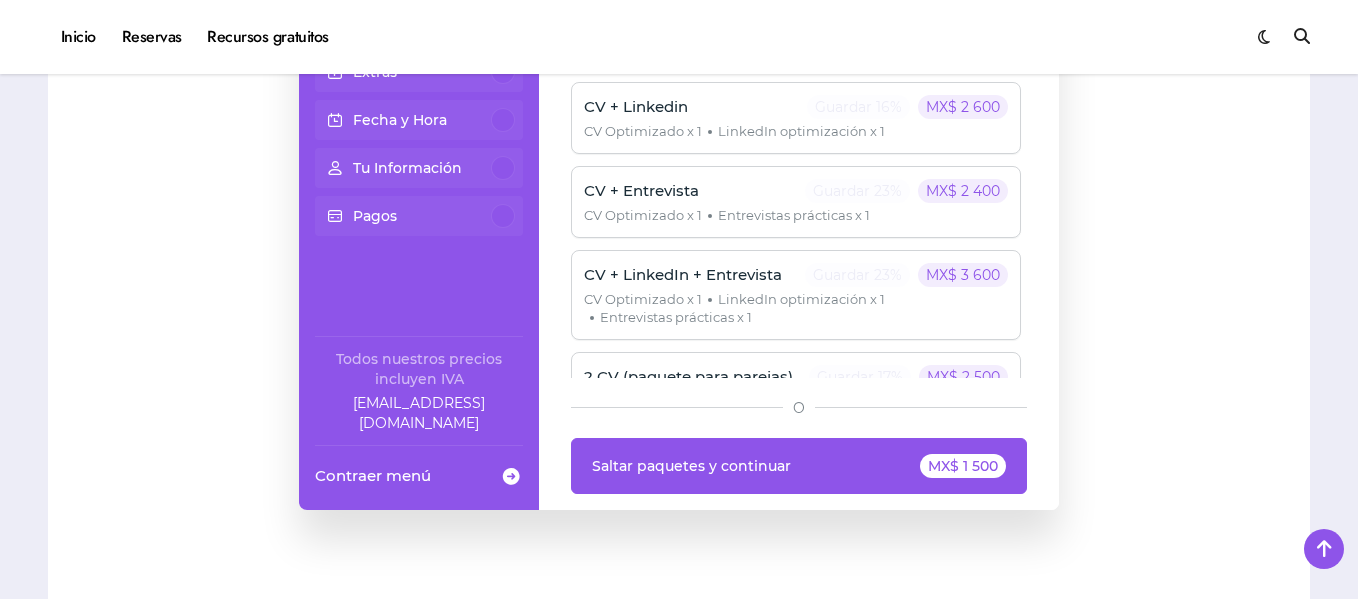 scroll, scrollTop: 500, scrollLeft: 0, axis: vertical 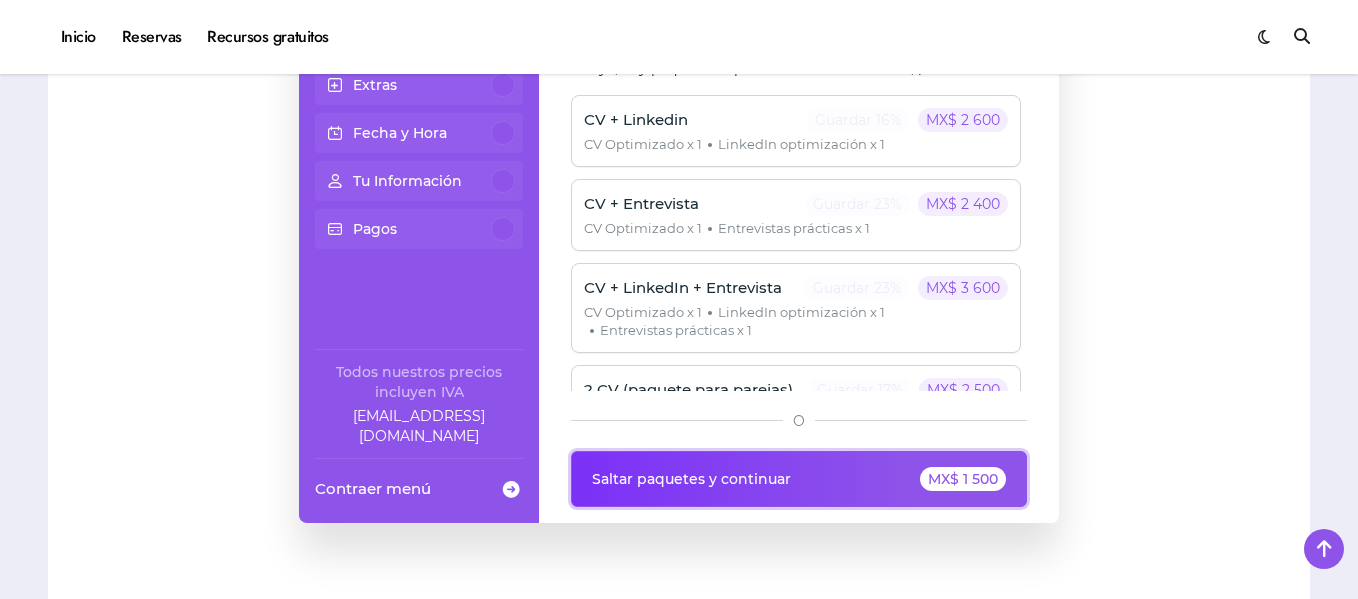 click on "Saltar paquetes y continuar MX$ 1 500" 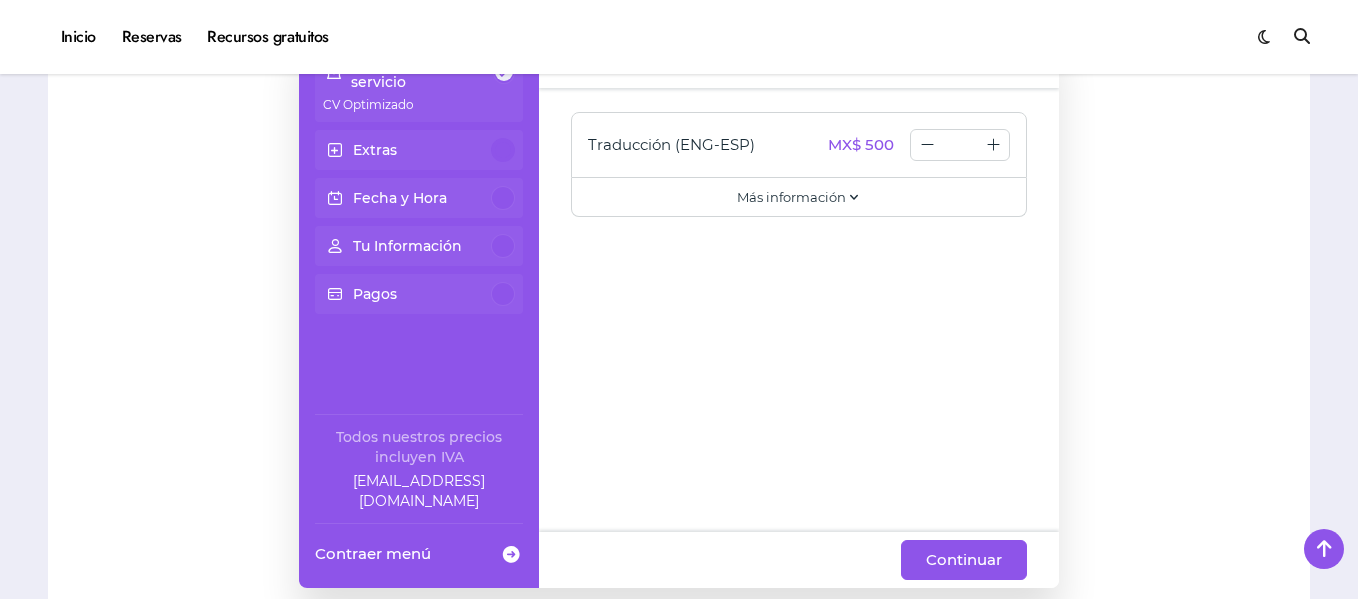 scroll, scrollTop: 400, scrollLeft: 0, axis: vertical 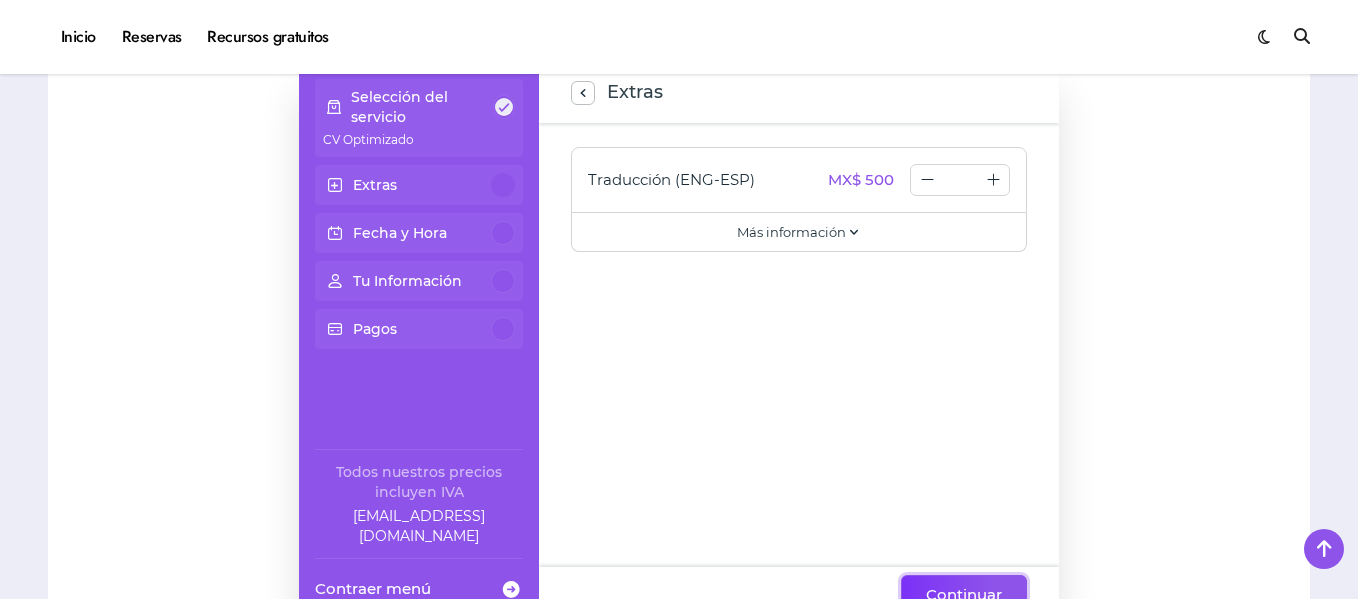 click on "Continuar" 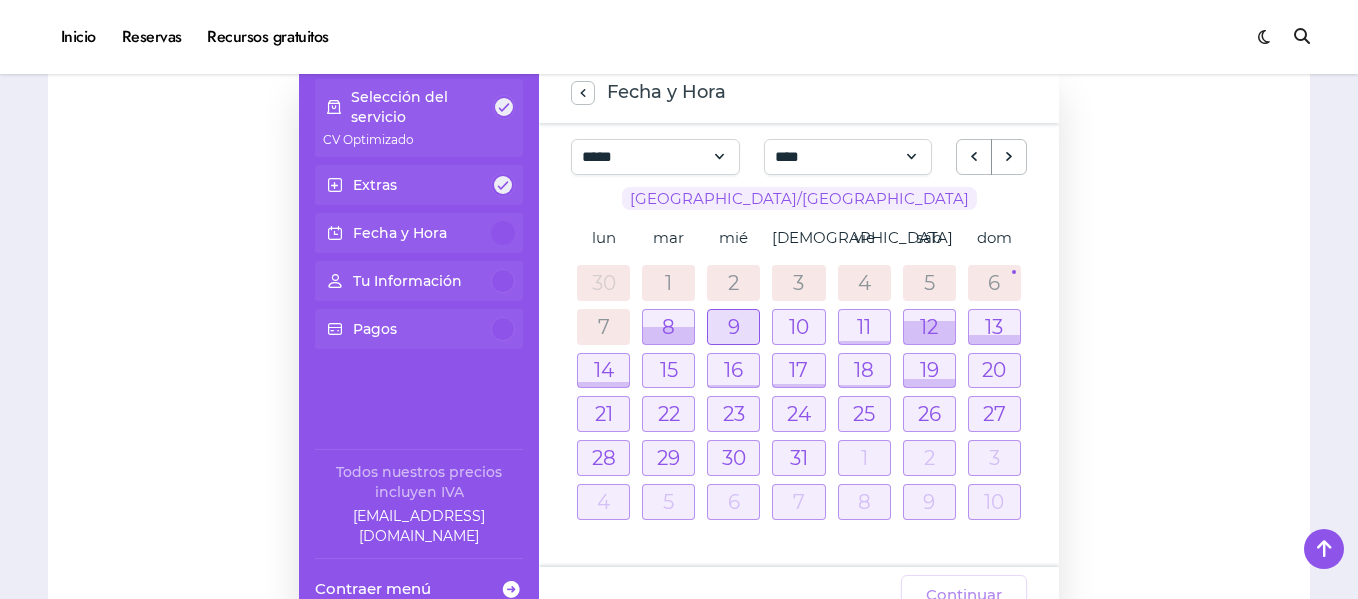 click at bounding box center [733, 327] 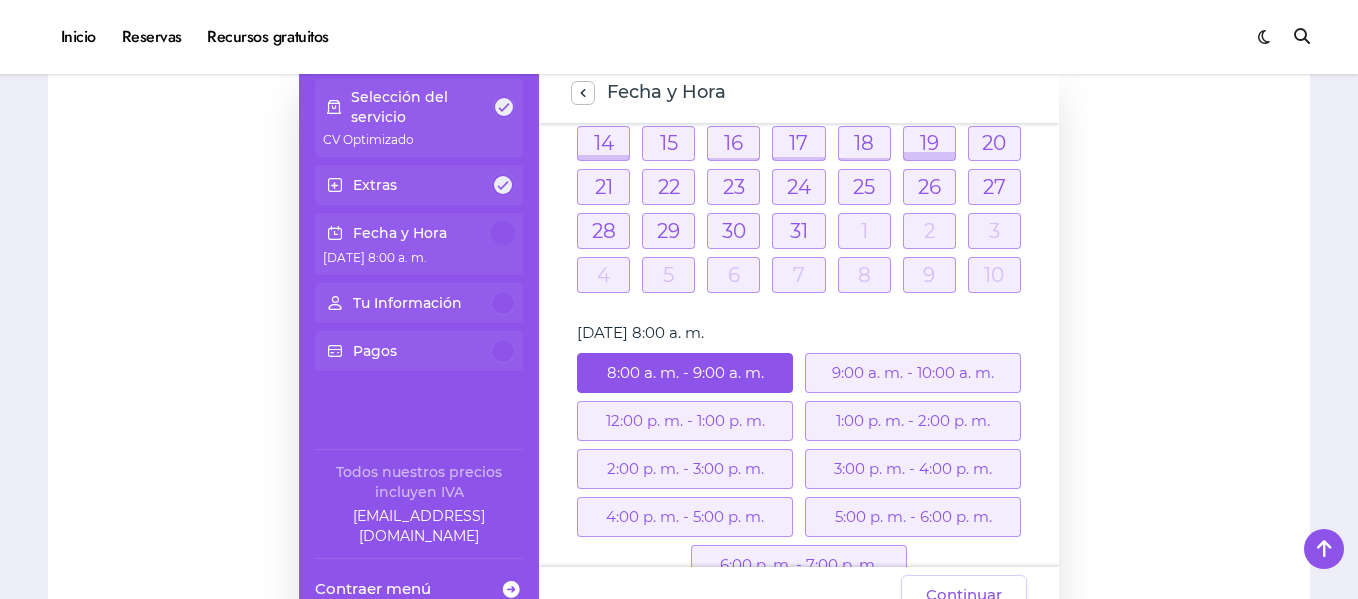 scroll, scrollTop: 278, scrollLeft: 0, axis: vertical 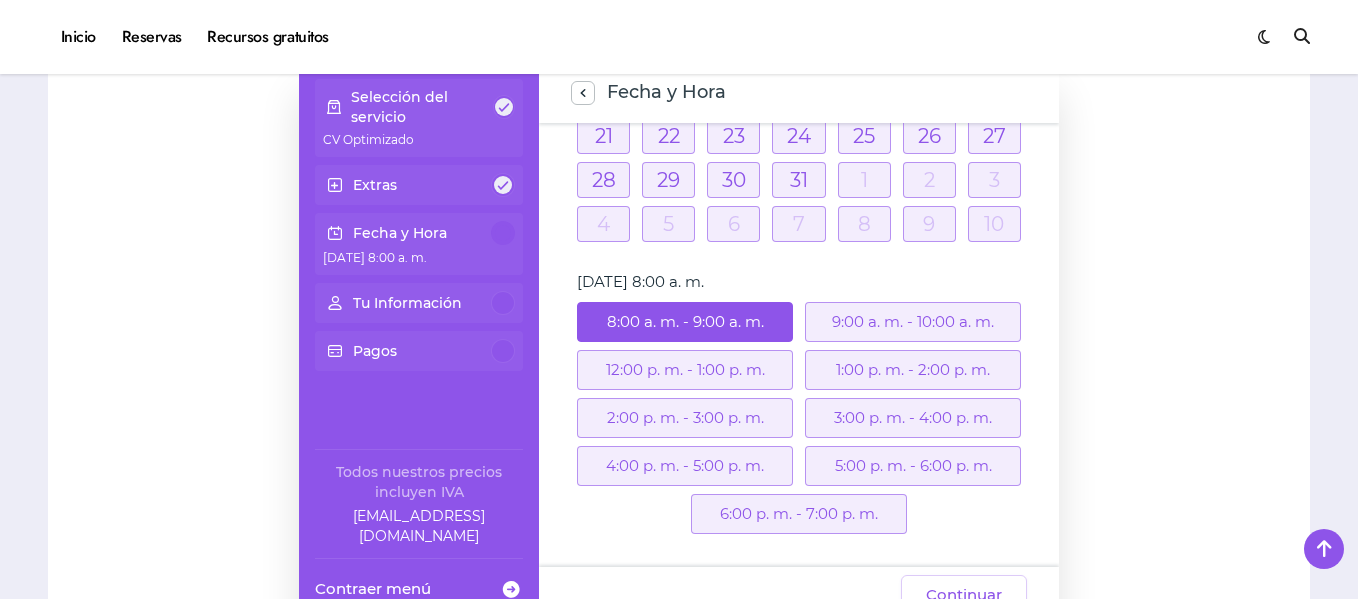 click on "1:00 p. m.  - 2:00 p. m." at bounding box center (913, 370) 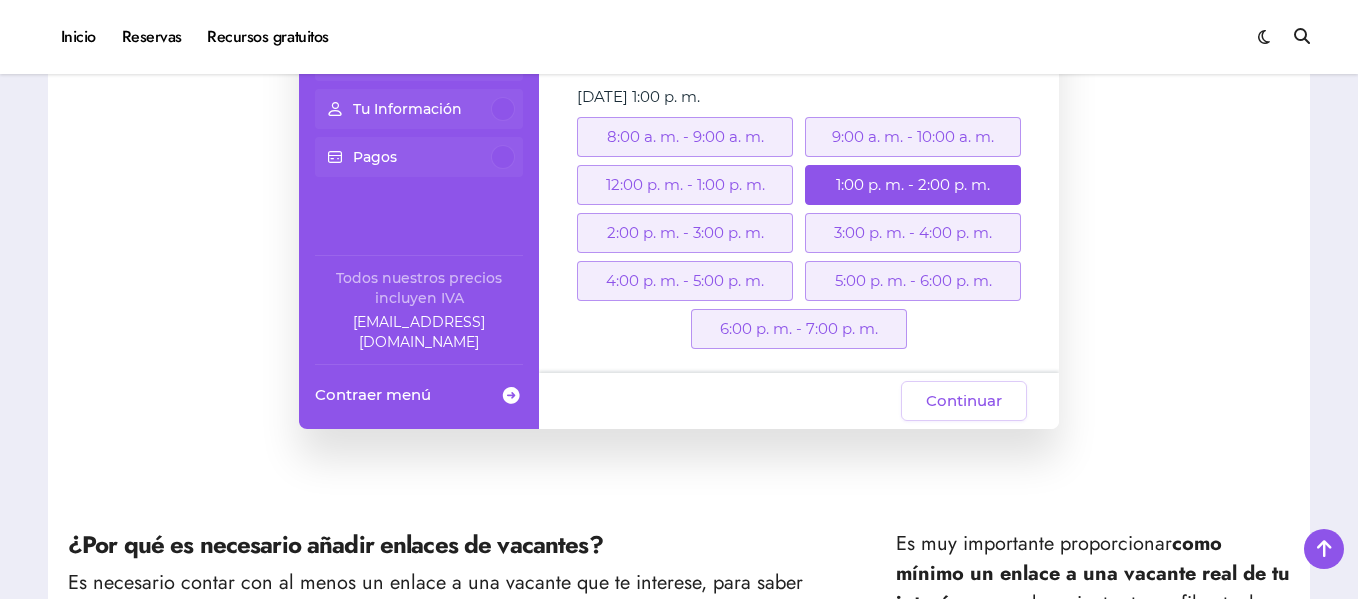 scroll, scrollTop: 600, scrollLeft: 0, axis: vertical 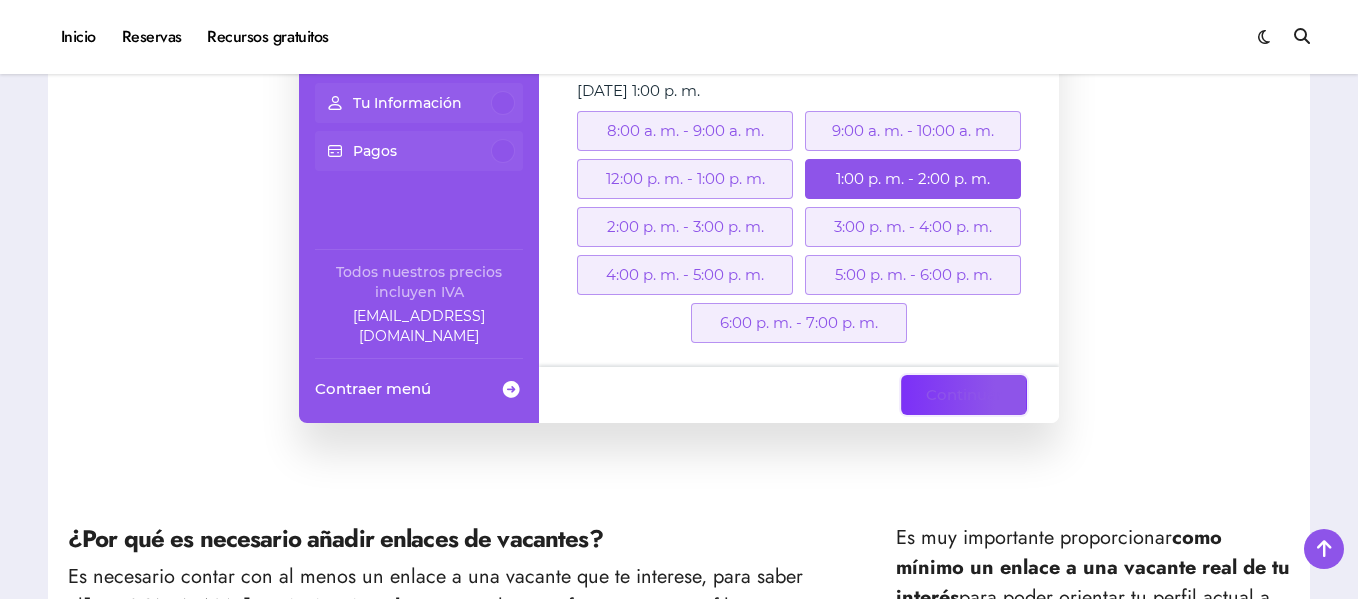 drag, startPoint x: 992, startPoint y: 402, endPoint x: 987, endPoint y: 412, distance: 11.18034 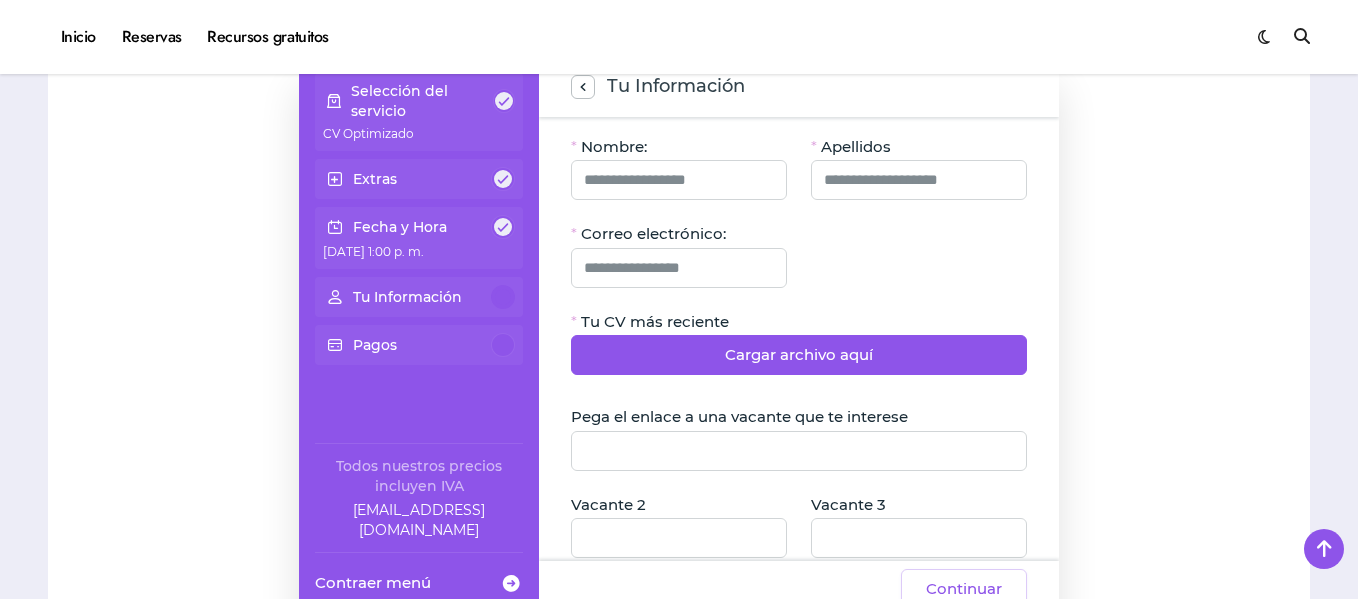 scroll, scrollTop: 400, scrollLeft: 0, axis: vertical 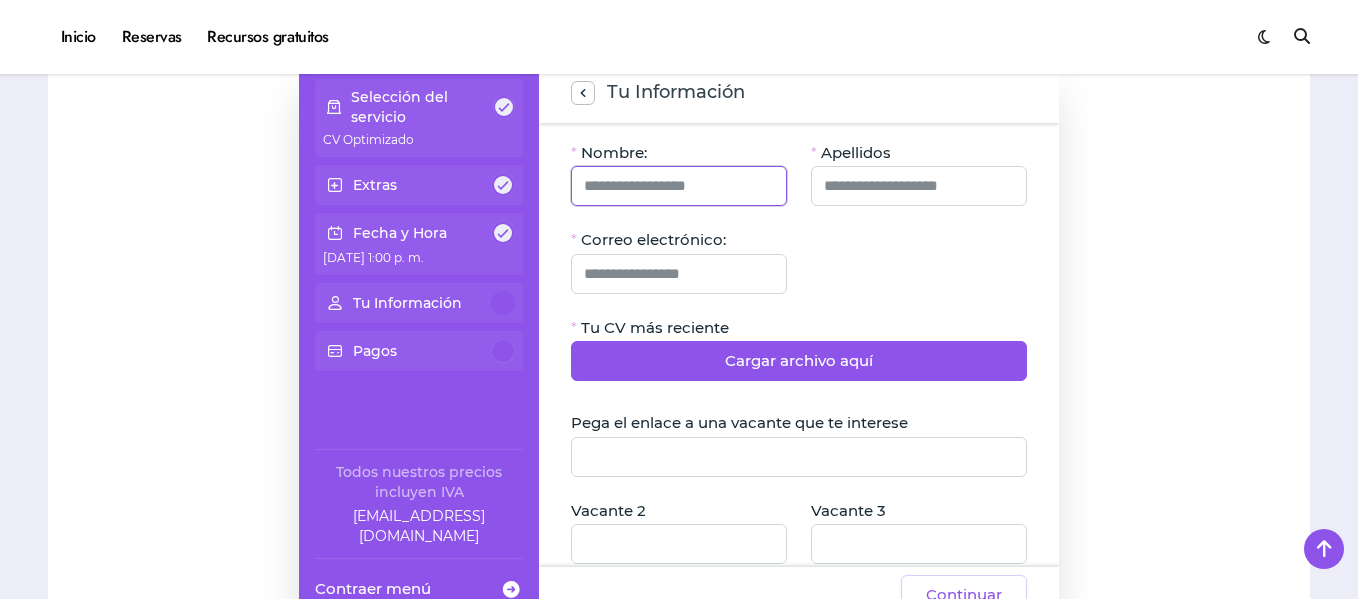 click 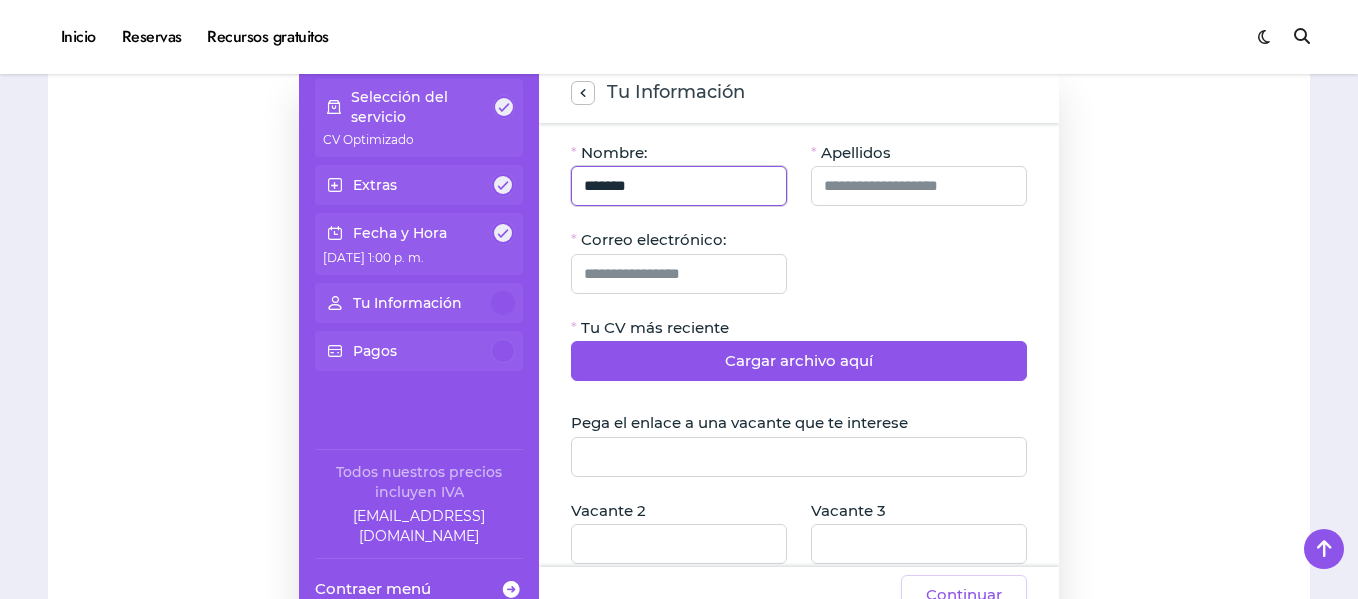 type on "******" 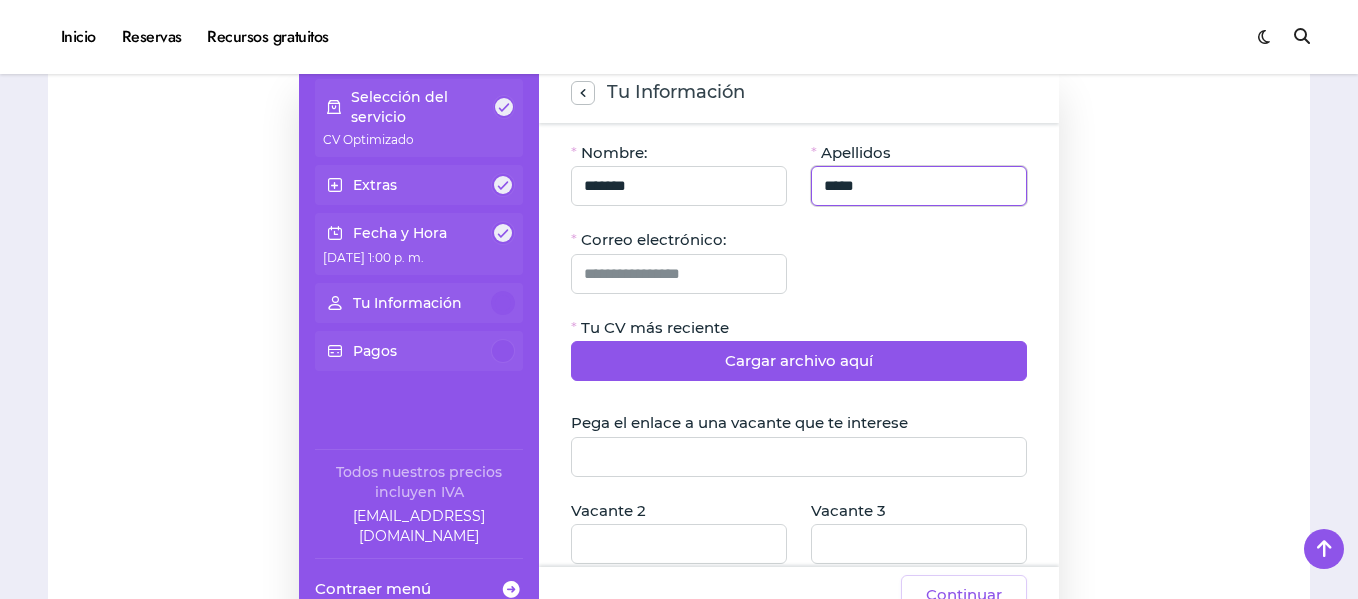 type on "*****" 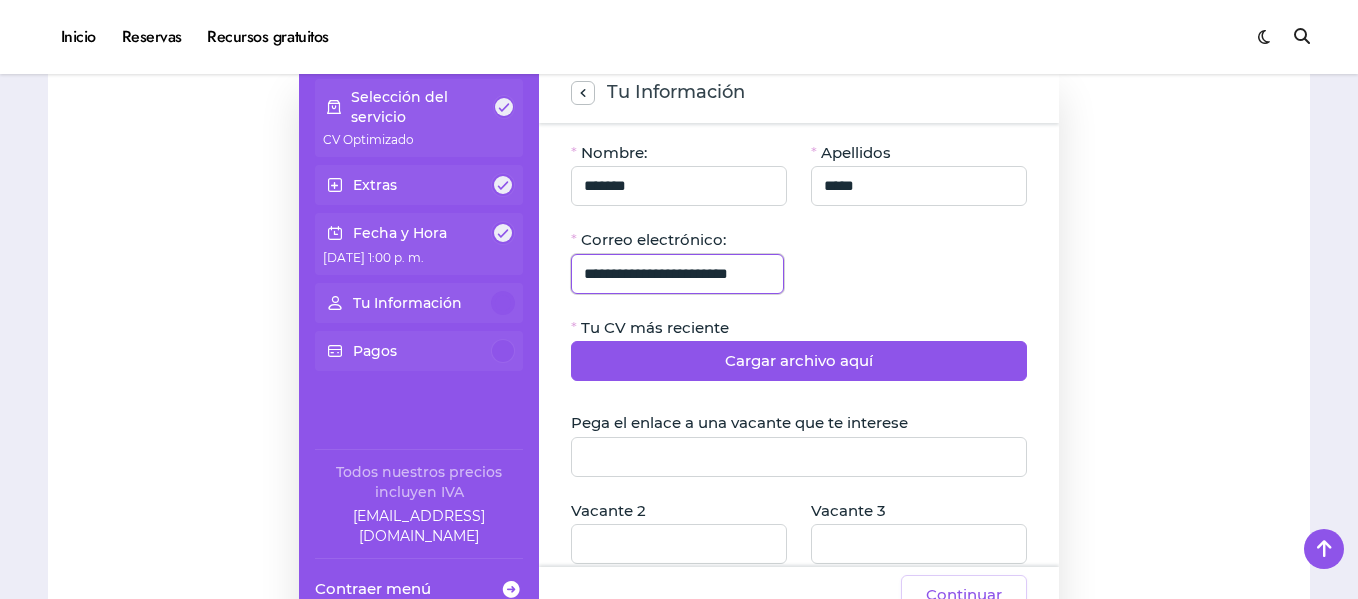 scroll, scrollTop: 0, scrollLeft: 30, axis: horizontal 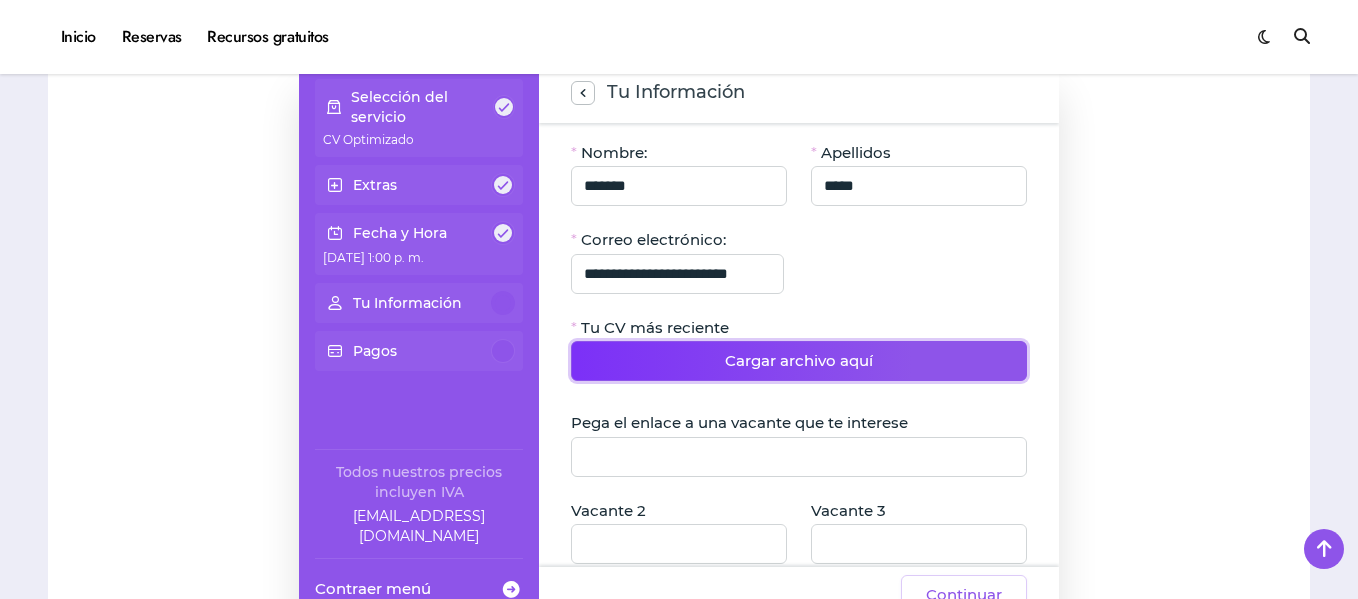 click on "Cargar archivo aquí" at bounding box center (799, 361) 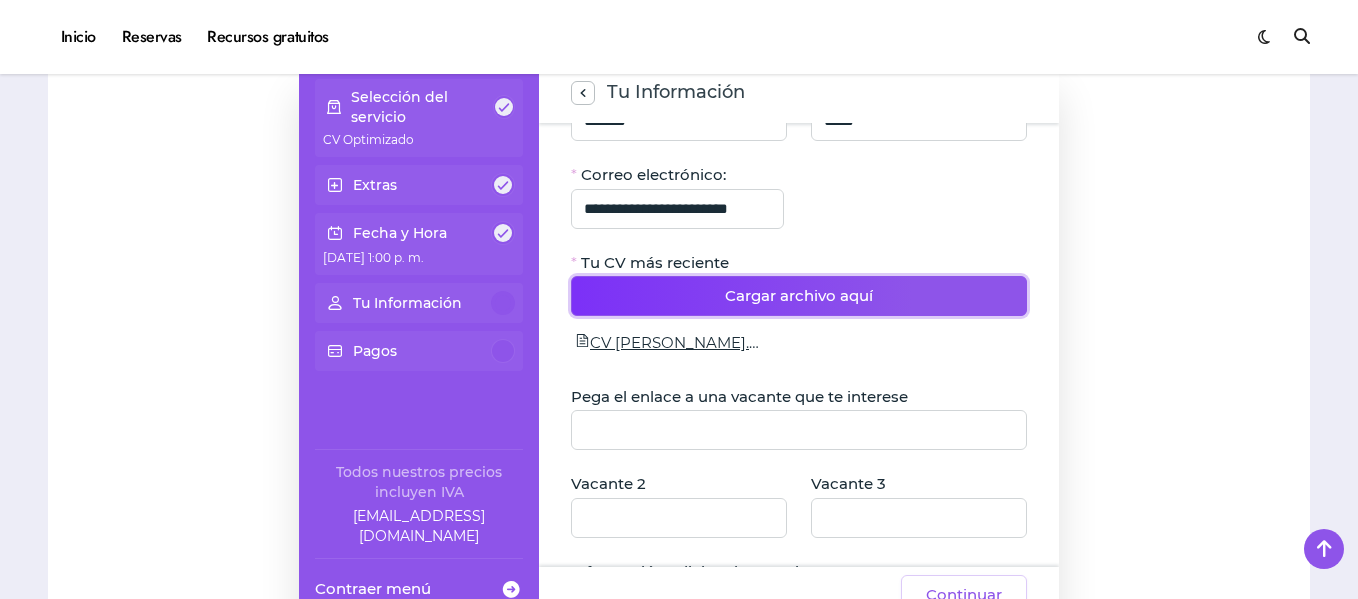 scroll, scrollTop: 100, scrollLeft: 0, axis: vertical 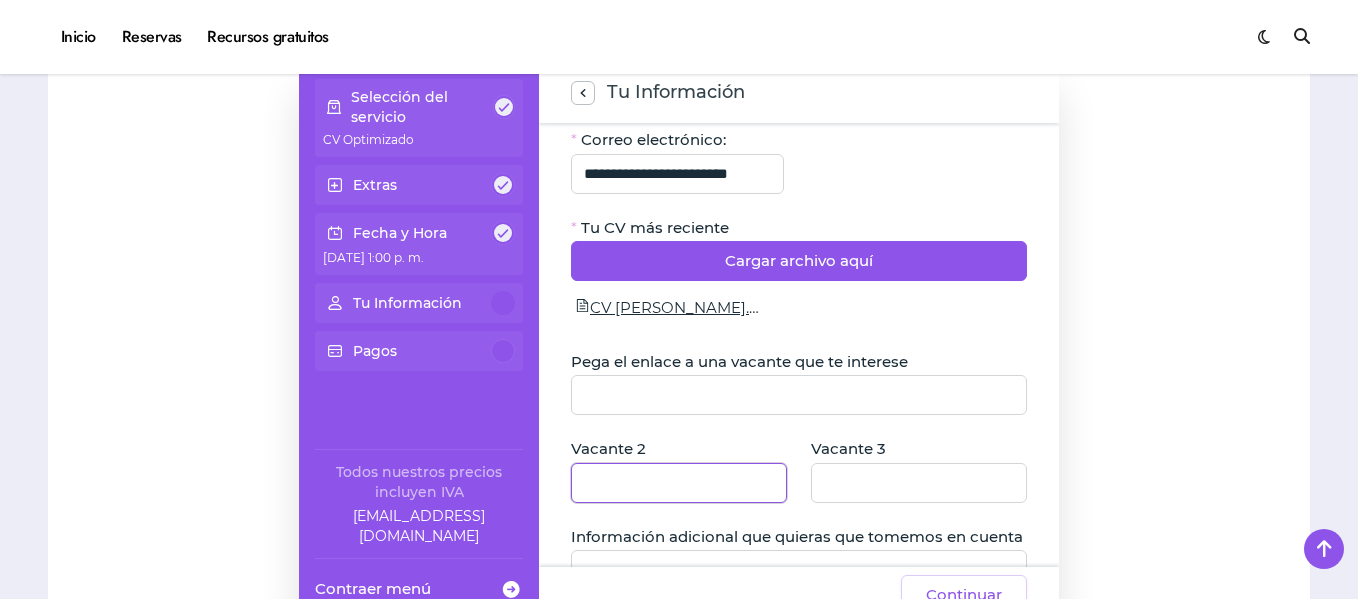 click 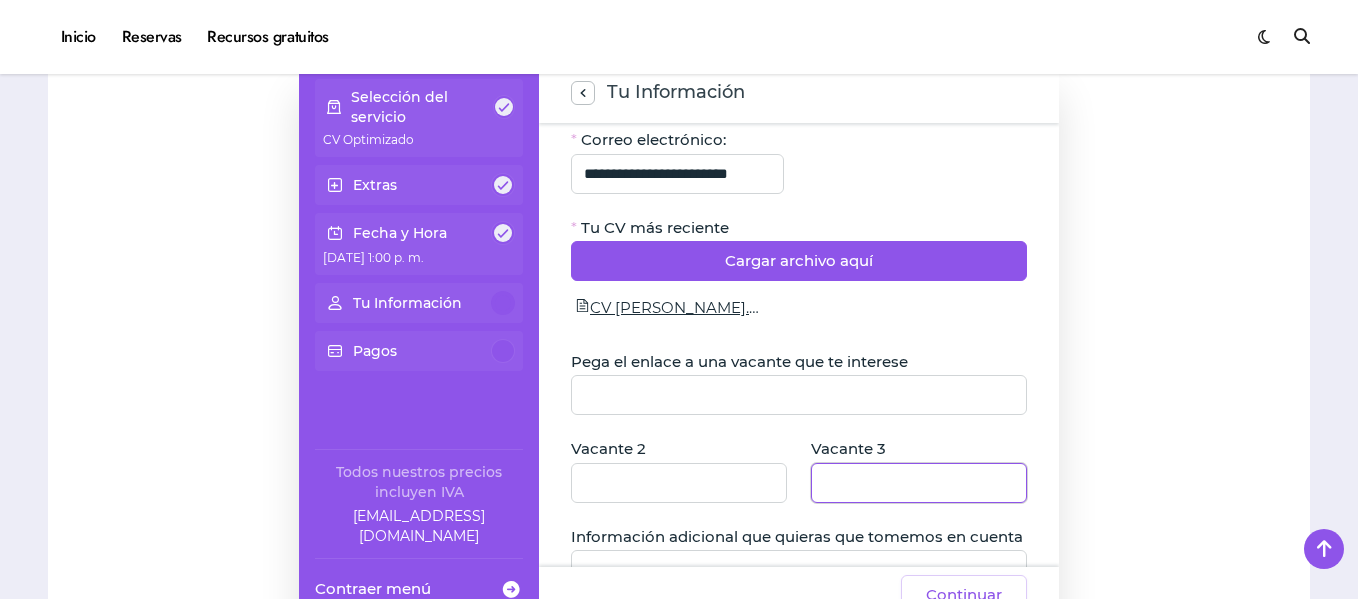 click 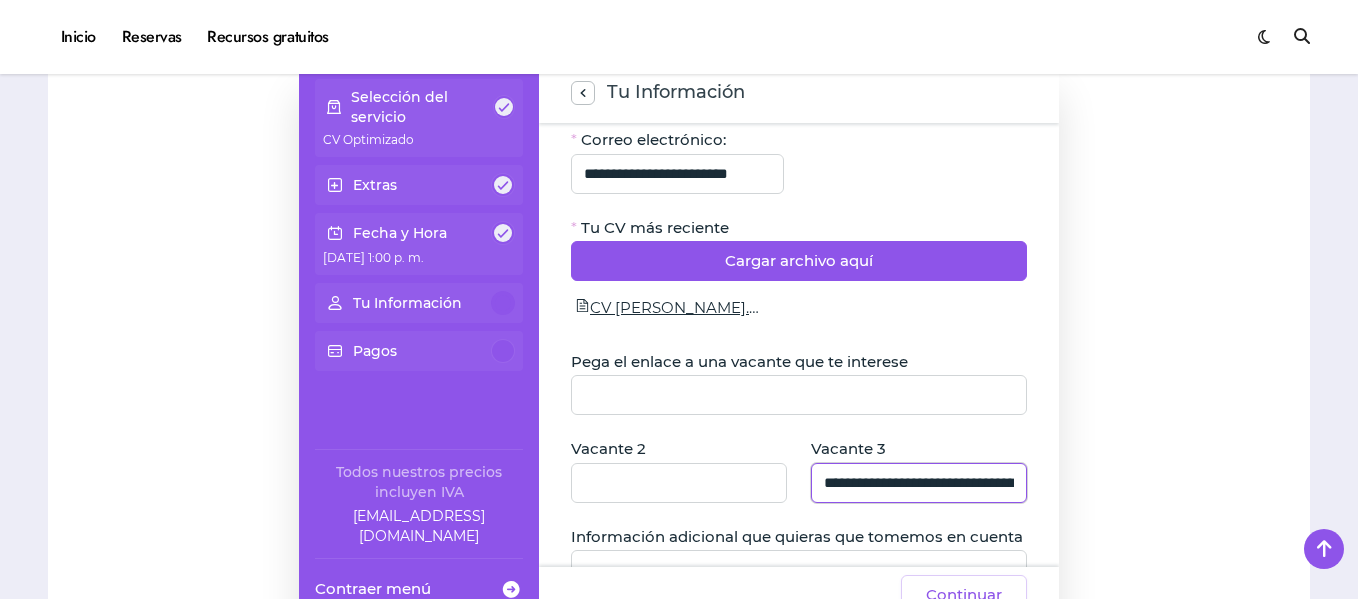 scroll, scrollTop: 0, scrollLeft: 421, axis: horizontal 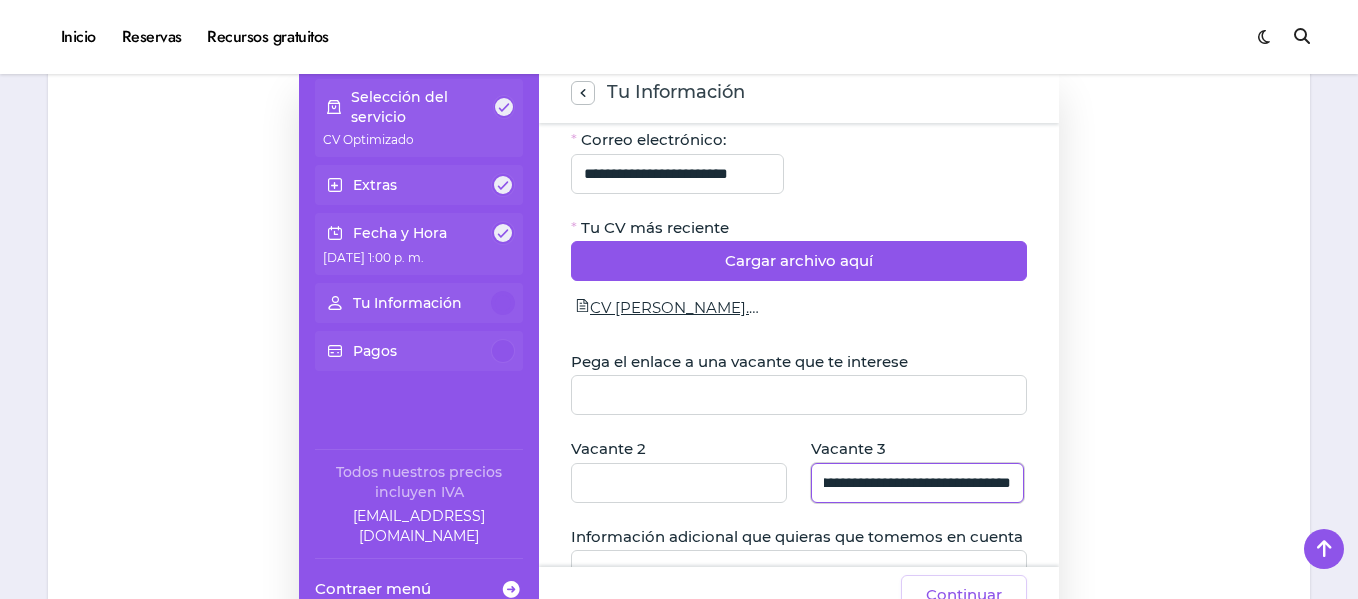 type on "**********" 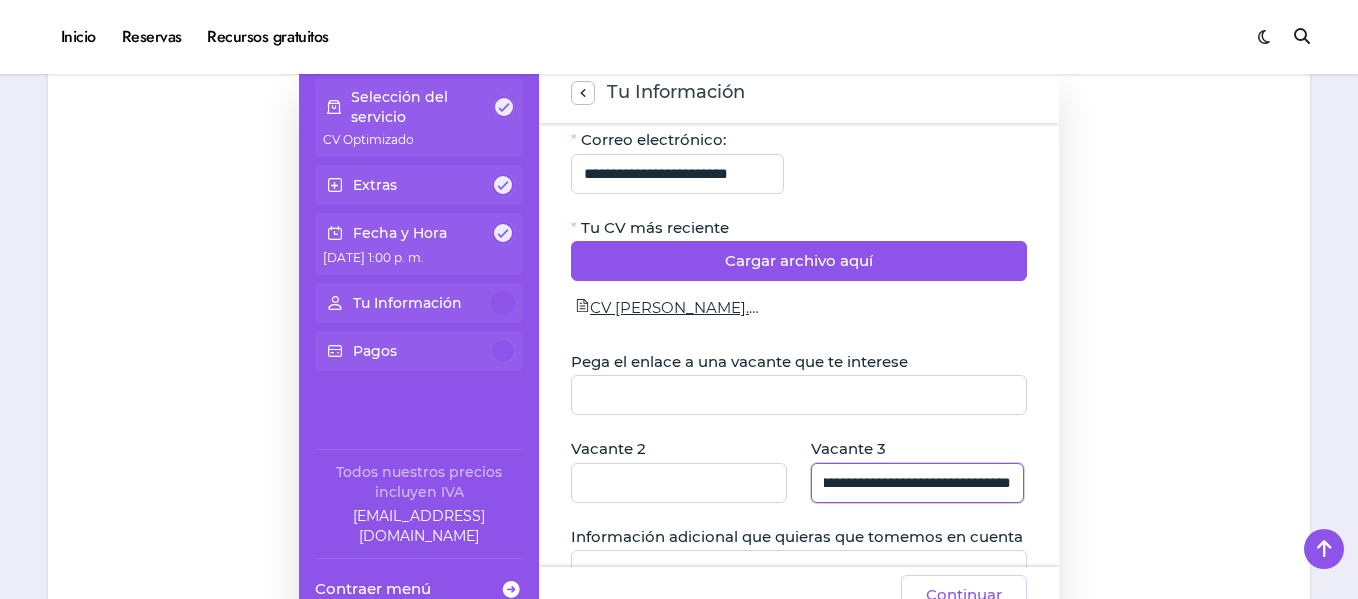 scroll, scrollTop: 0, scrollLeft: 0, axis: both 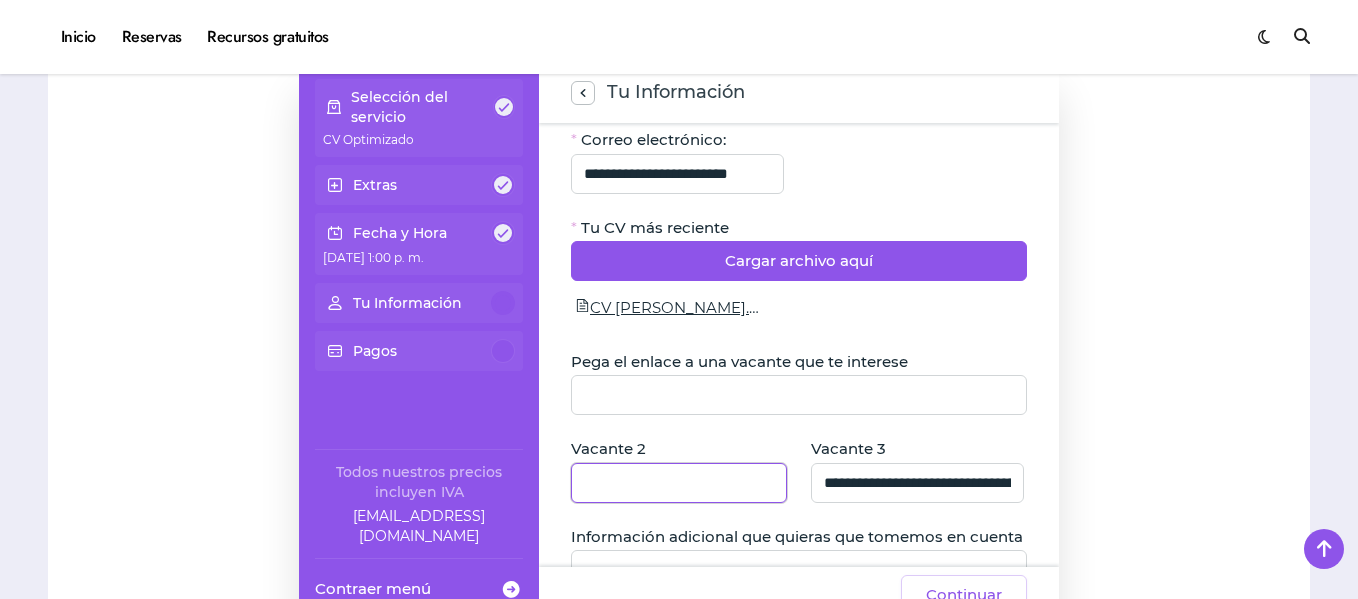 click 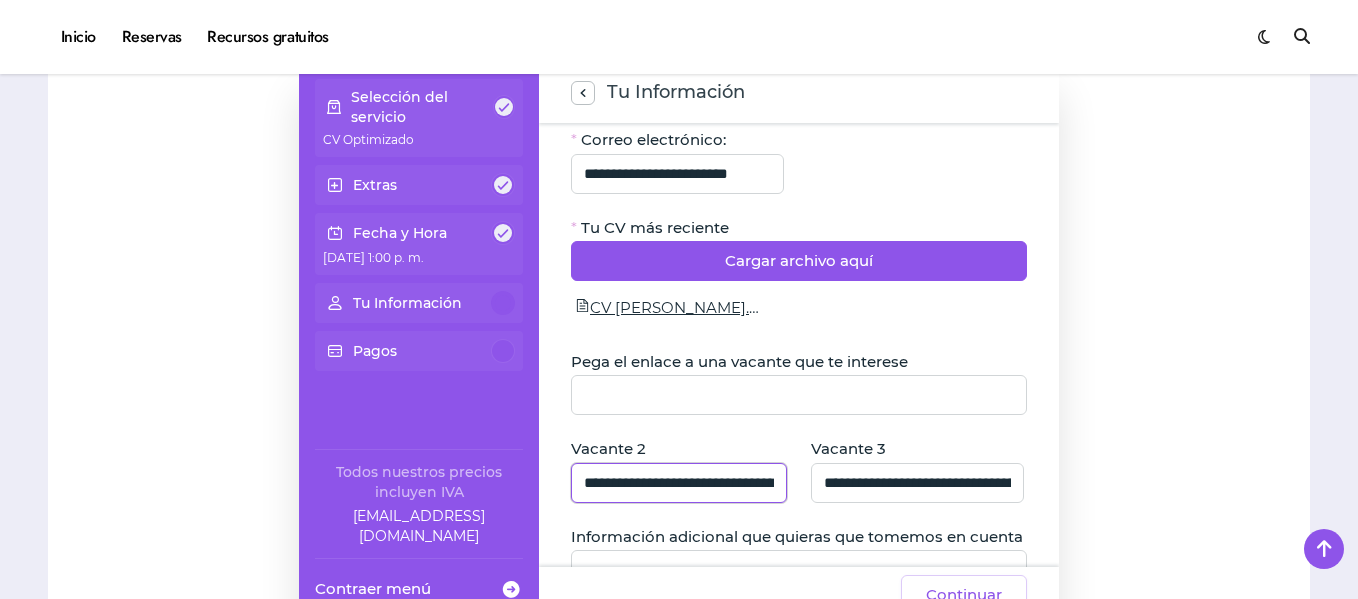 scroll, scrollTop: 0, scrollLeft: 1101, axis: horizontal 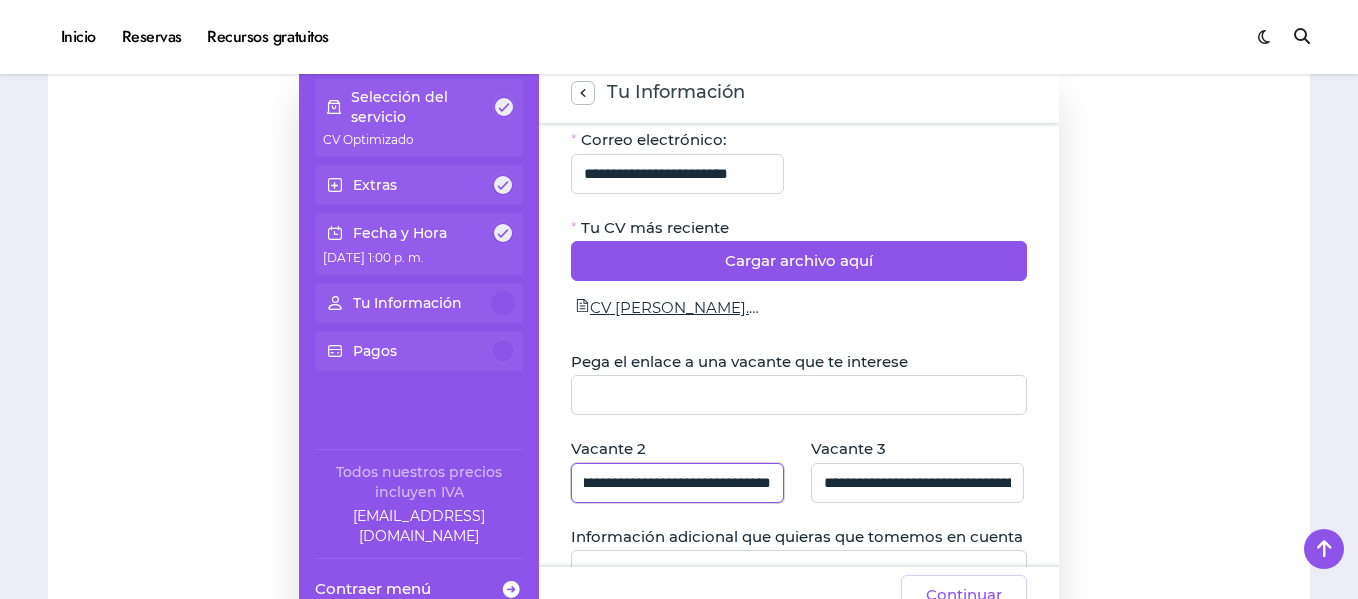 type on "**********" 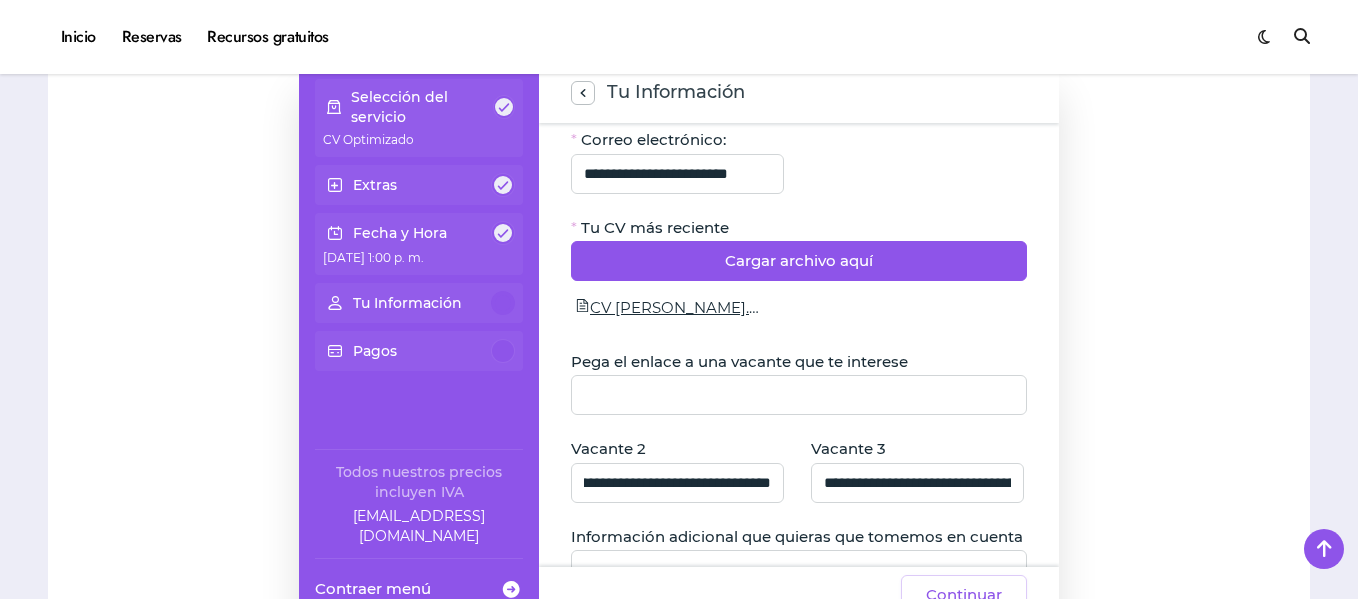 scroll, scrollTop: 0, scrollLeft: 0, axis: both 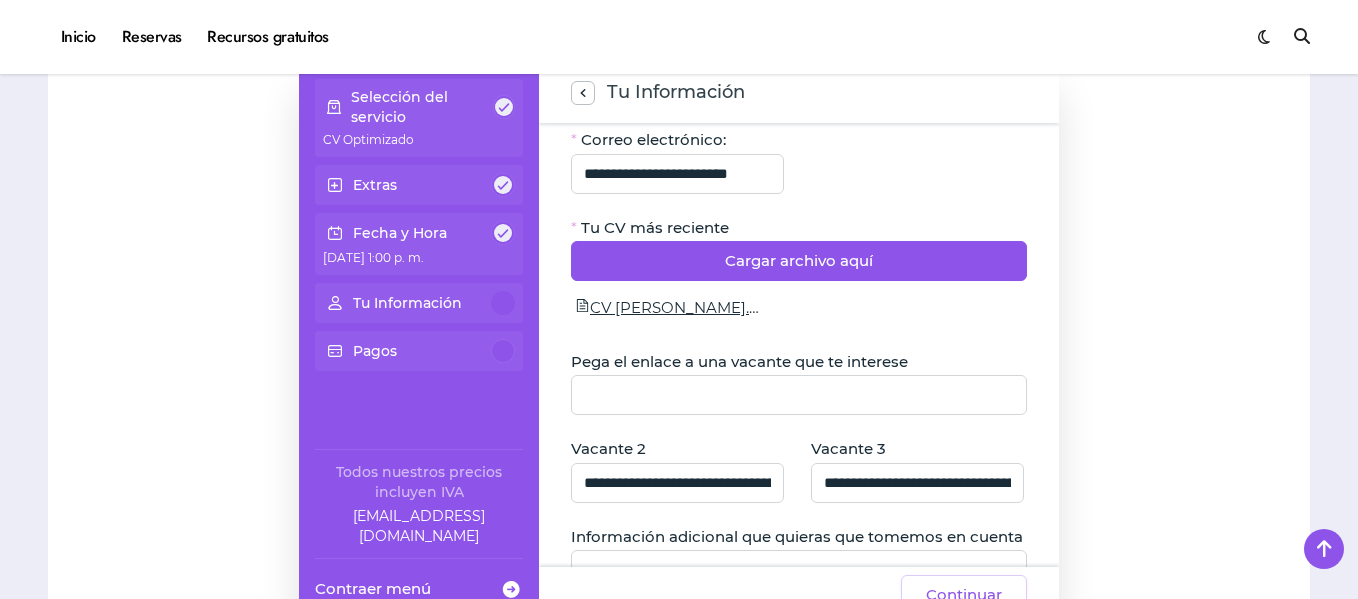 drag, startPoint x: 1130, startPoint y: 388, endPoint x: 1114, endPoint y: 361, distance: 31.38471 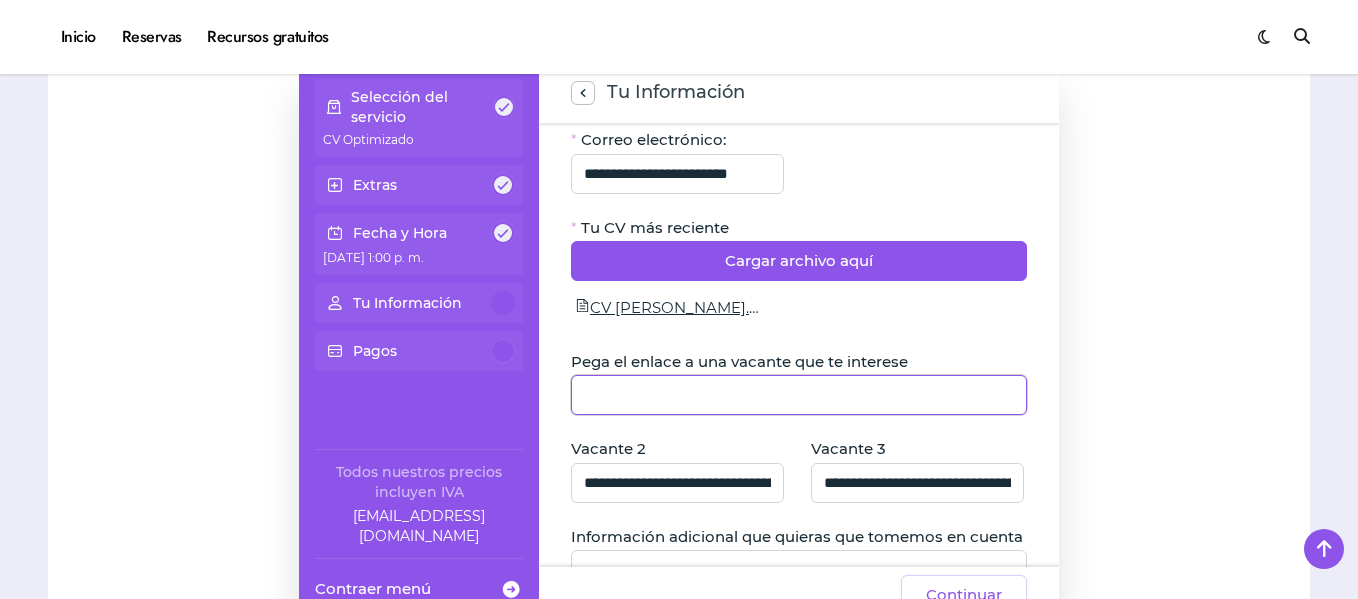 drag, startPoint x: 666, startPoint y: 394, endPoint x: 665, endPoint y: 380, distance: 14.035668 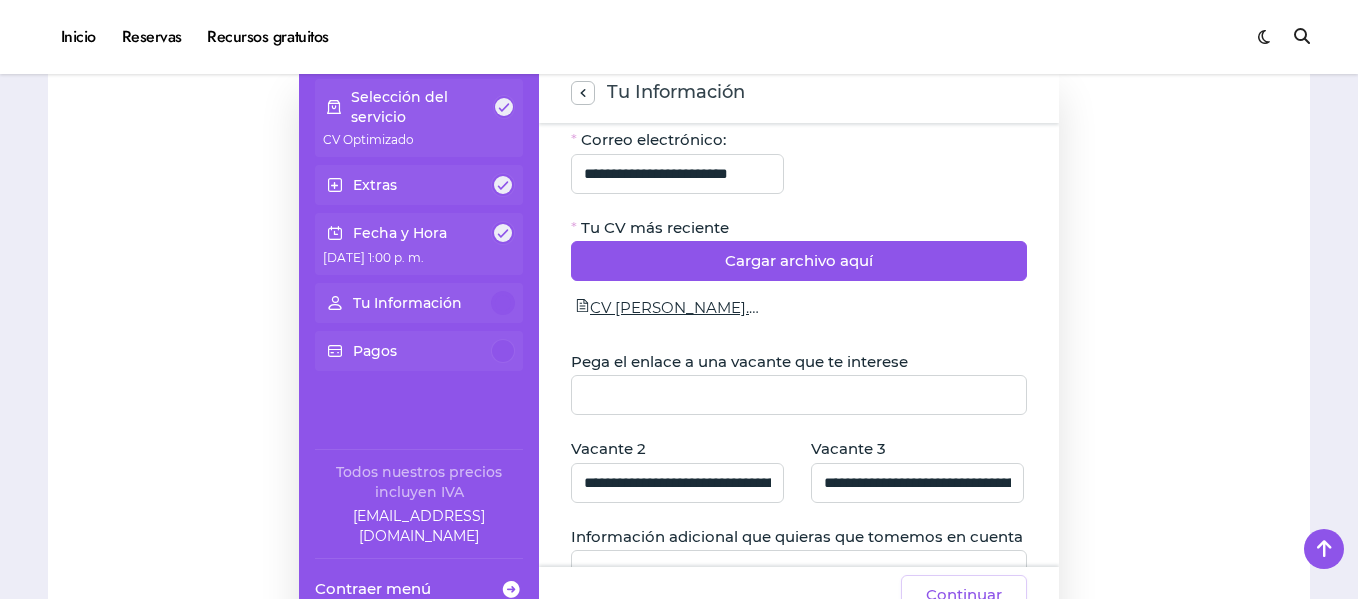 click on "Pega el enlace a una vacante que te interese" 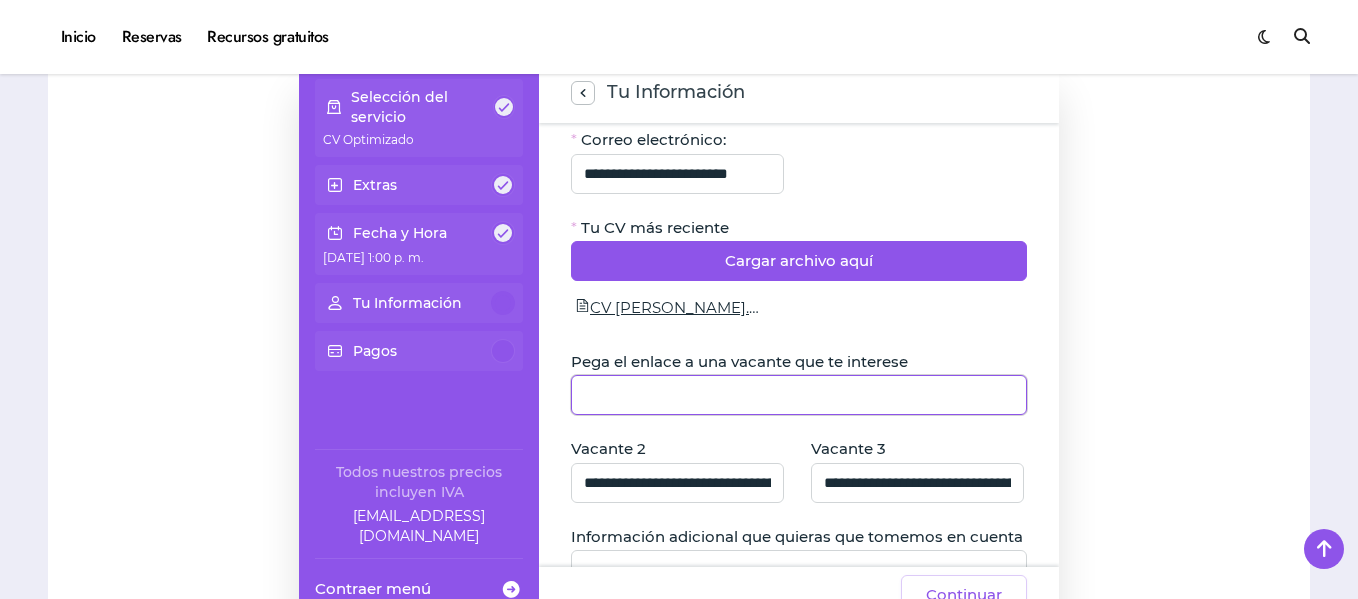 click 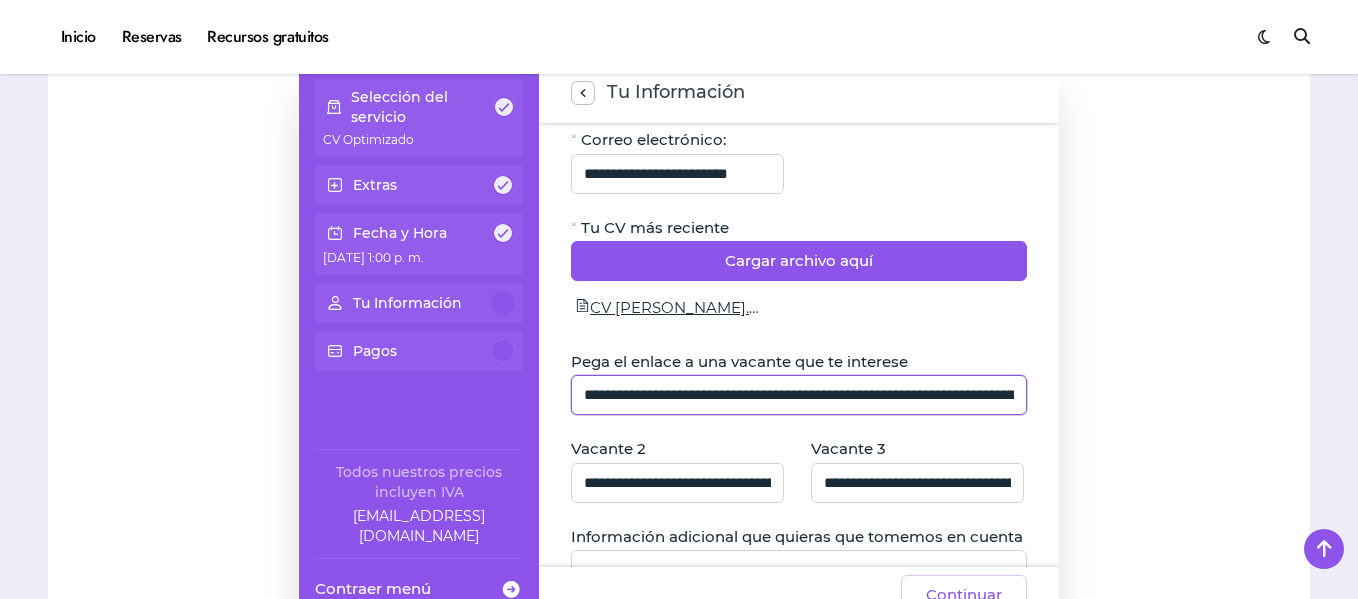 scroll, scrollTop: 0, scrollLeft: 869, axis: horizontal 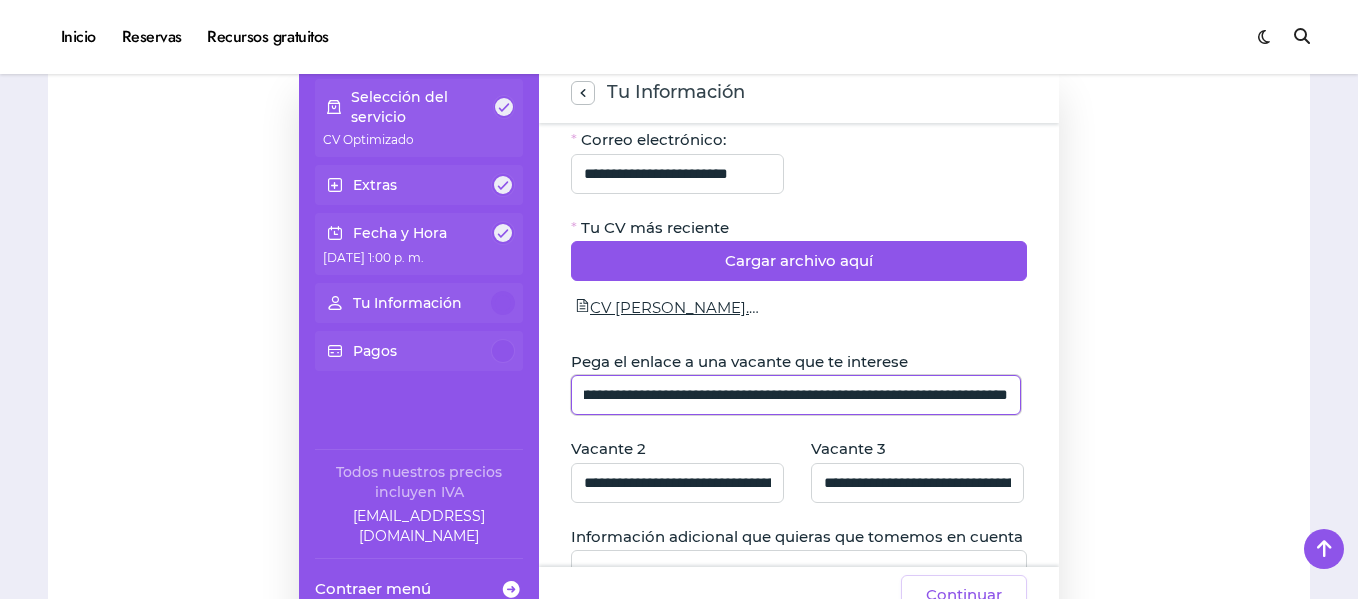 type on "**********" 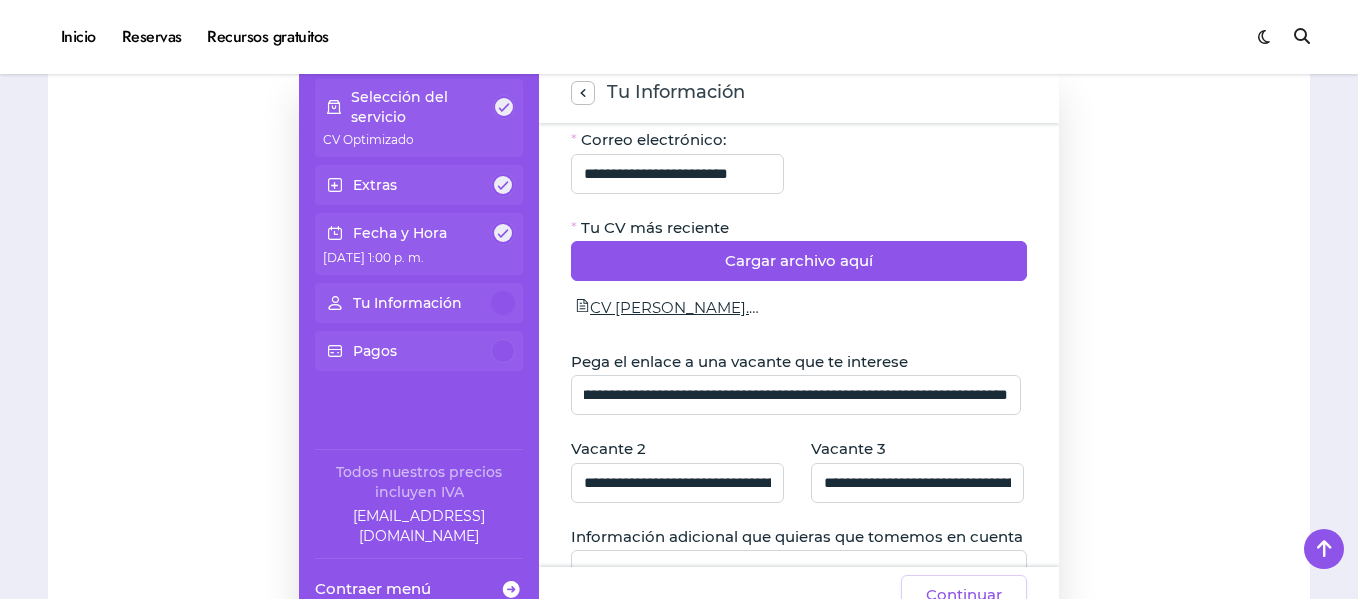 click on "**********" at bounding box center (679, 343) 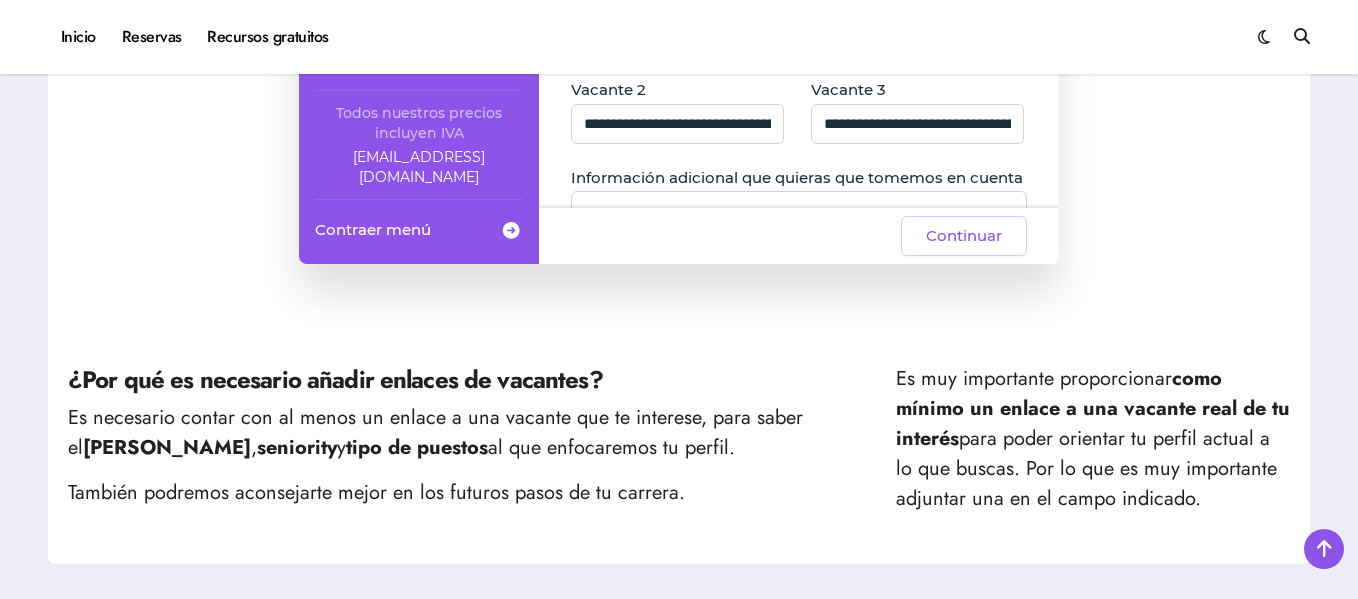 scroll, scrollTop: 800, scrollLeft: 0, axis: vertical 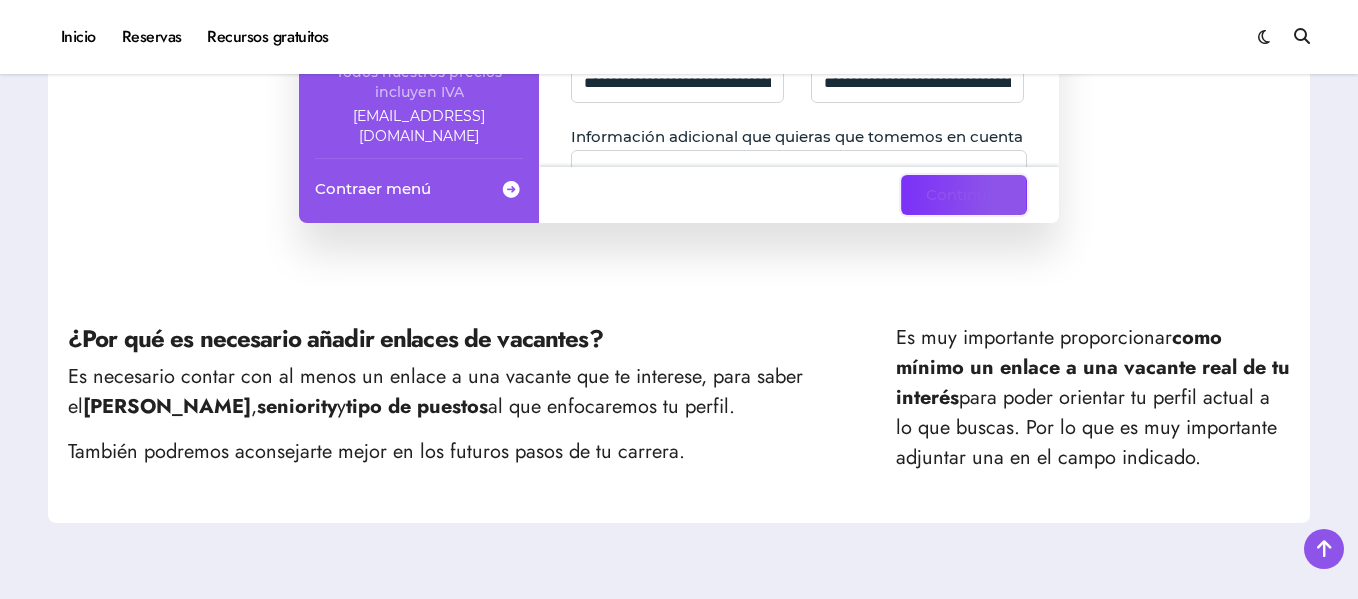 click on "Continuar" at bounding box center (964, 195) 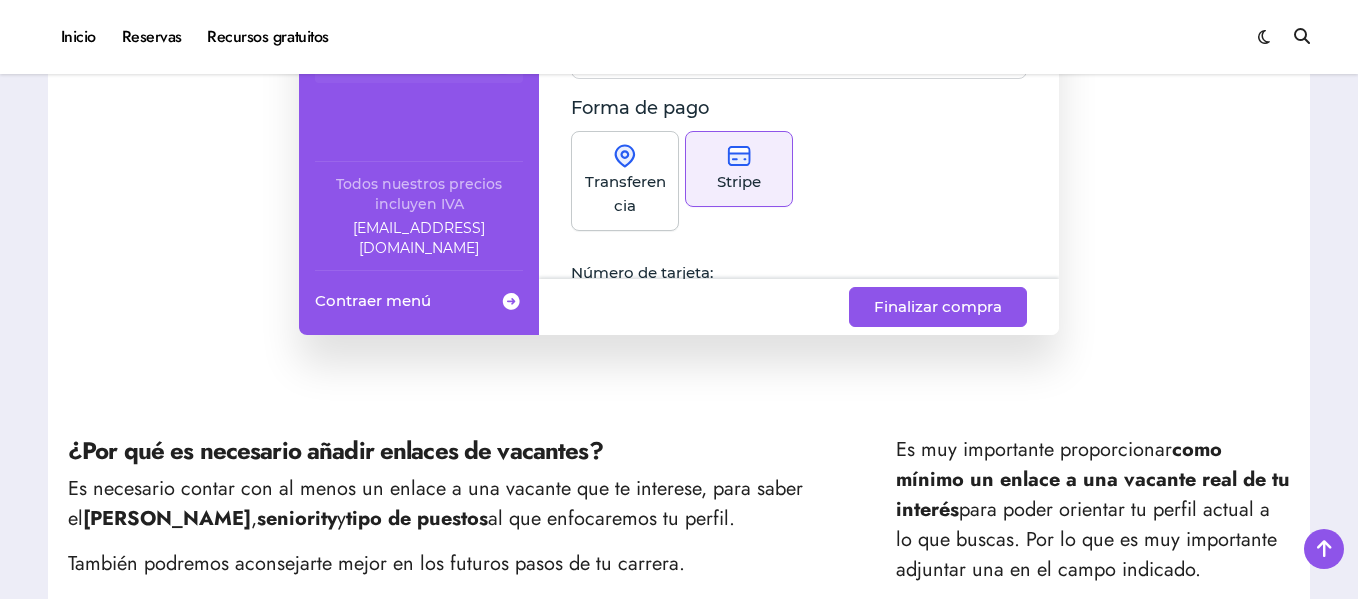 scroll, scrollTop: 500, scrollLeft: 0, axis: vertical 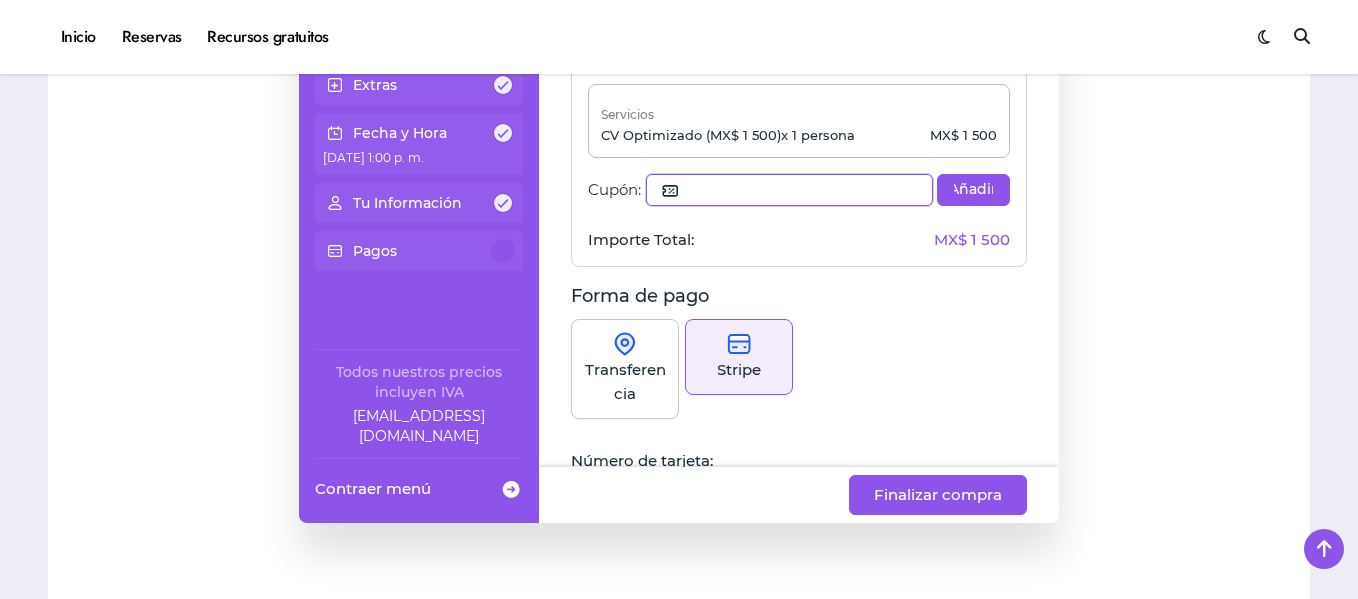 click 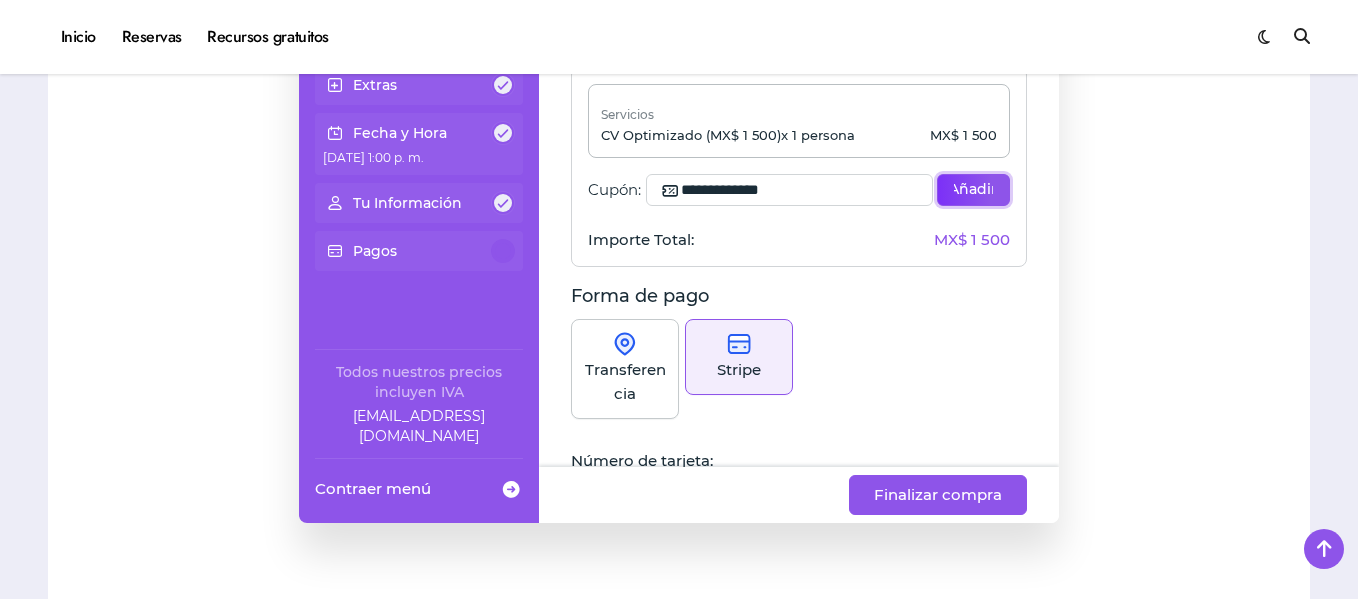 click on "Añadir" at bounding box center (973, 190) 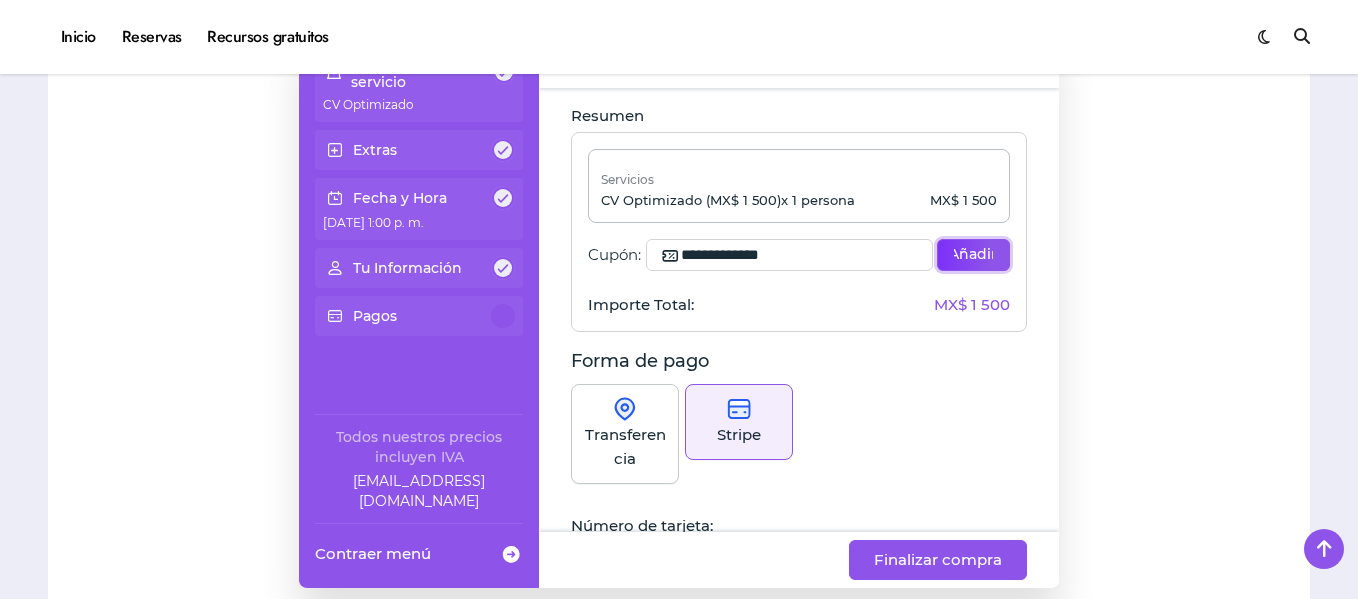 type on "**********" 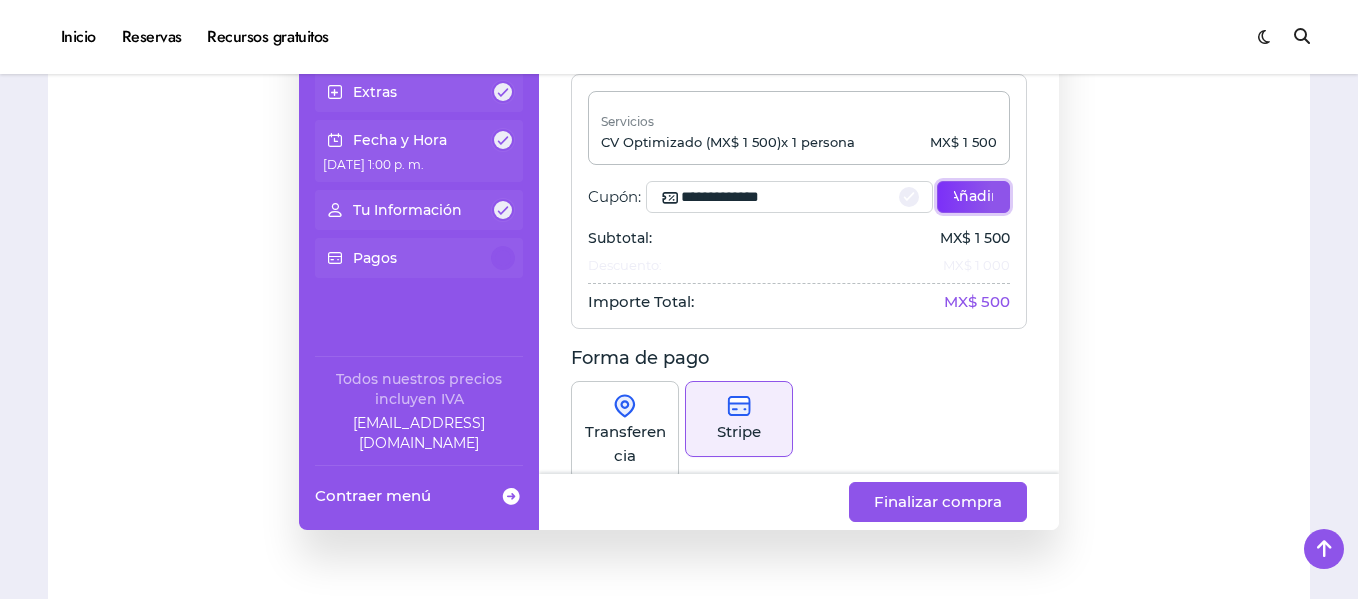 scroll, scrollTop: 500, scrollLeft: 0, axis: vertical 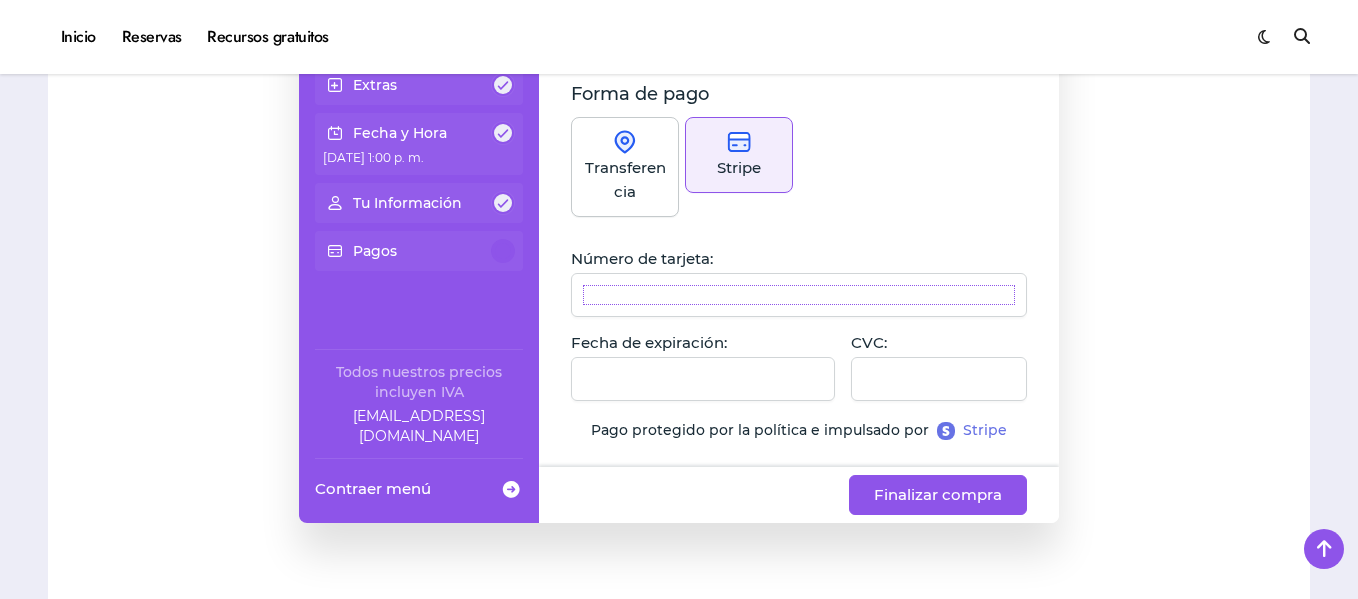 click at bounding box center [799, 295] 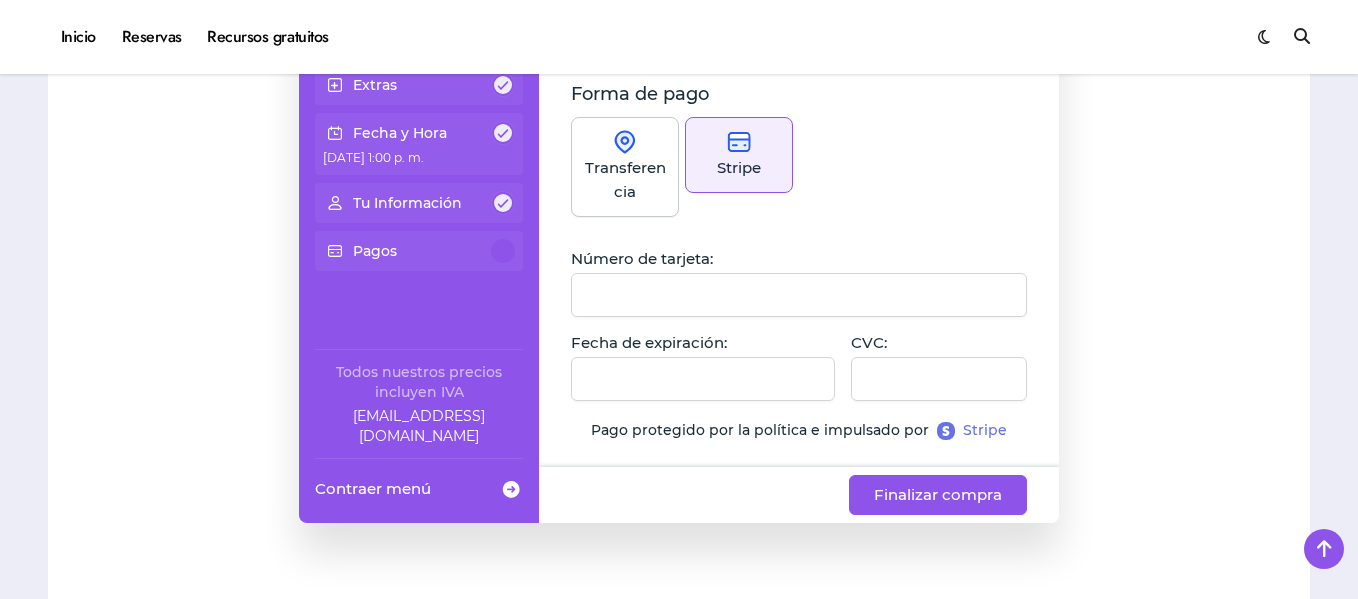 click on "**********" 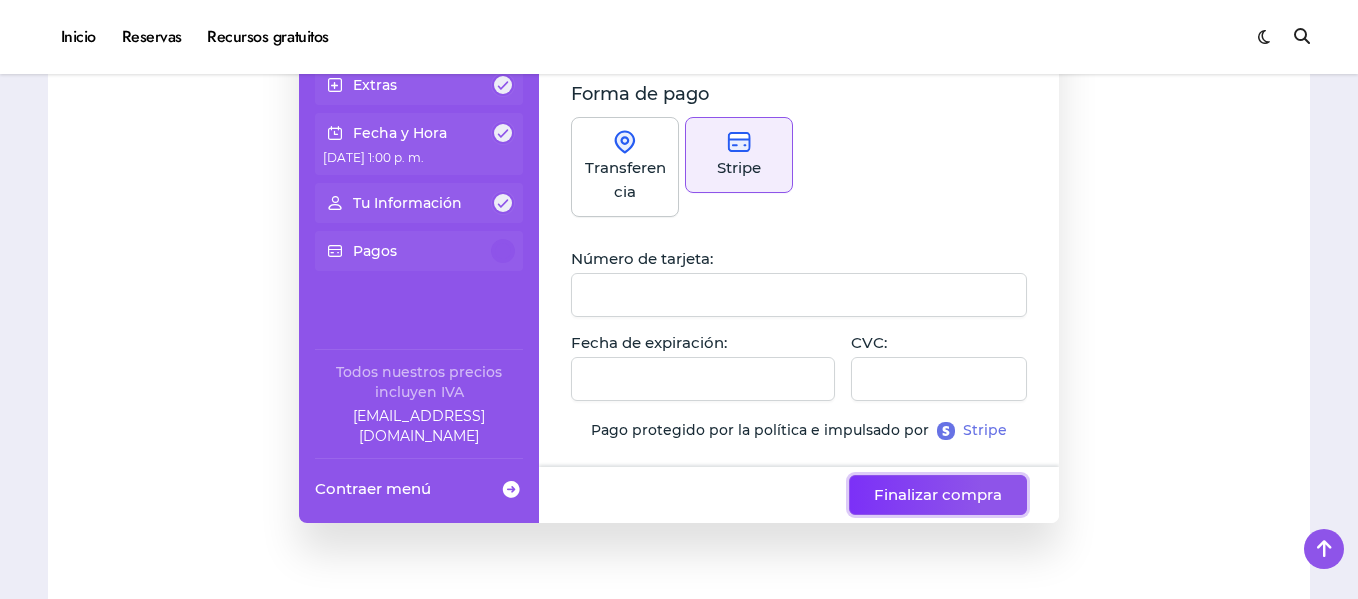 click on "Finalizar compra" at bounding box center [938, 495] 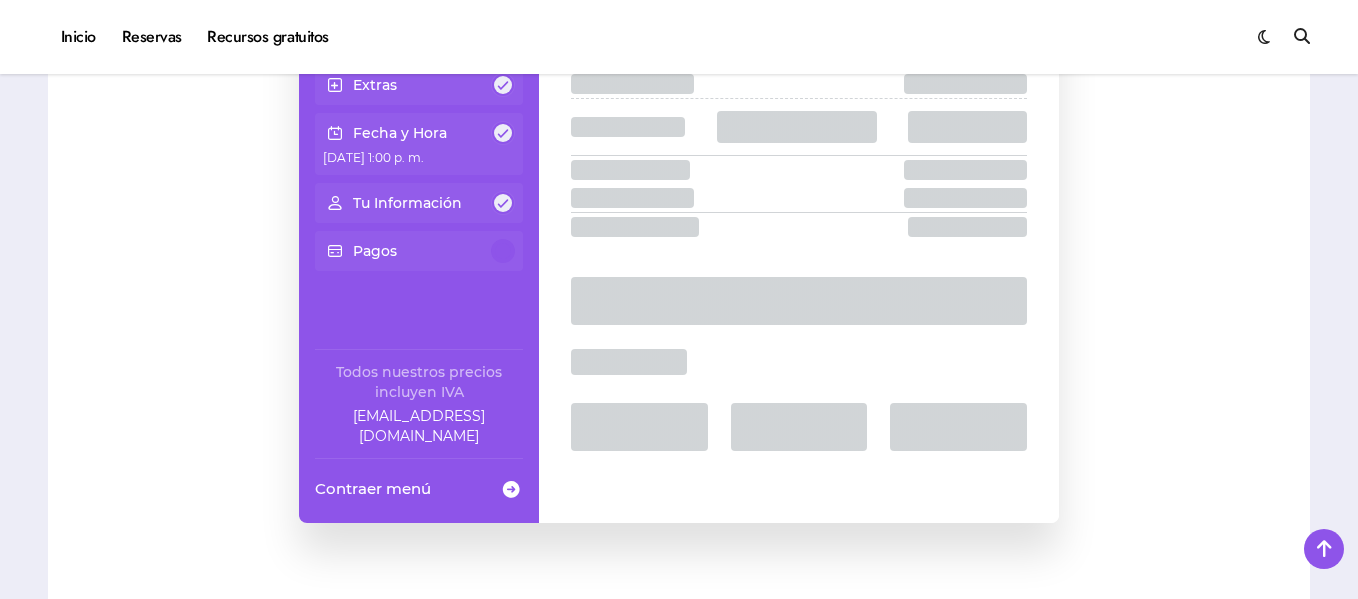 scroll, scrollTop: 133, scrollLeft: 0, axis: vertical 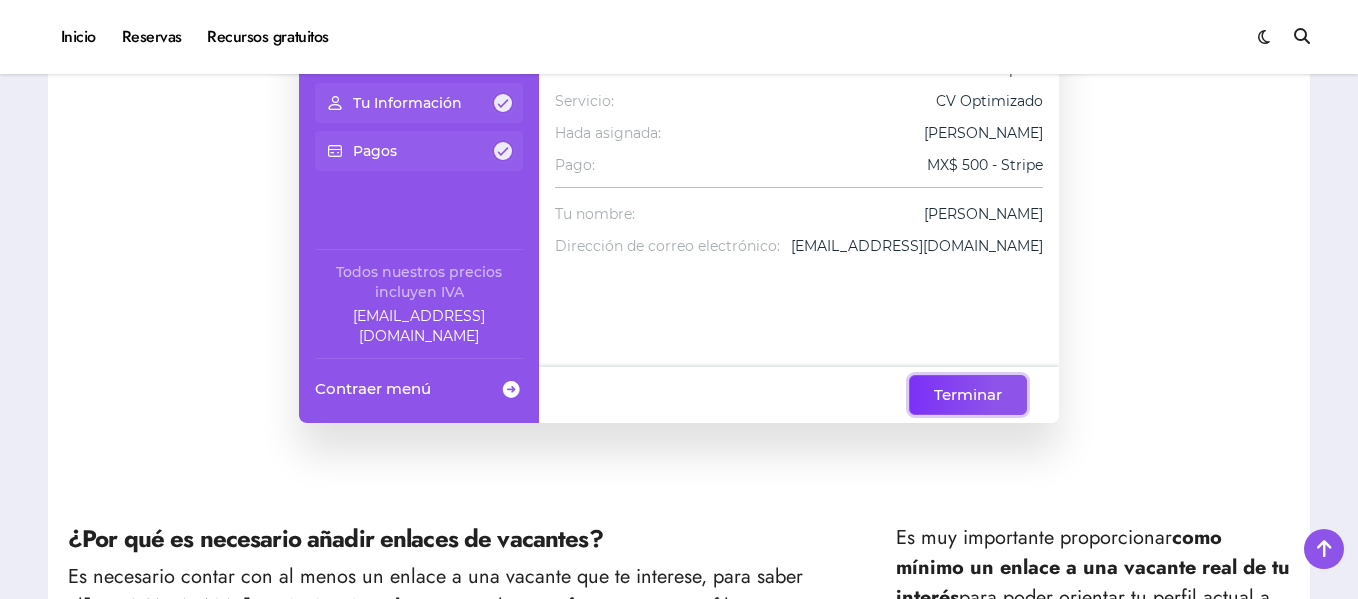 drag, startPoint x: 981, startPoint y: 396, endPoint x: 781, endPoint y: 456, distance: 208.80614 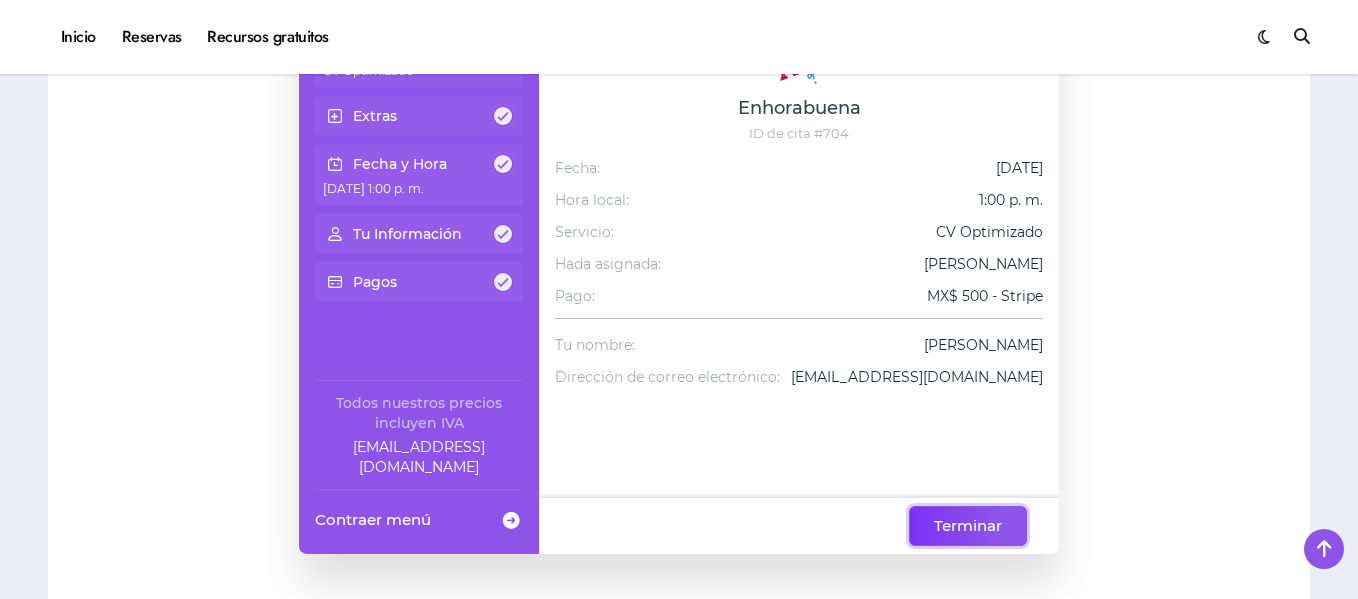 scroll, scrollTop: 500, scrollLeft: 0, axis: vertical 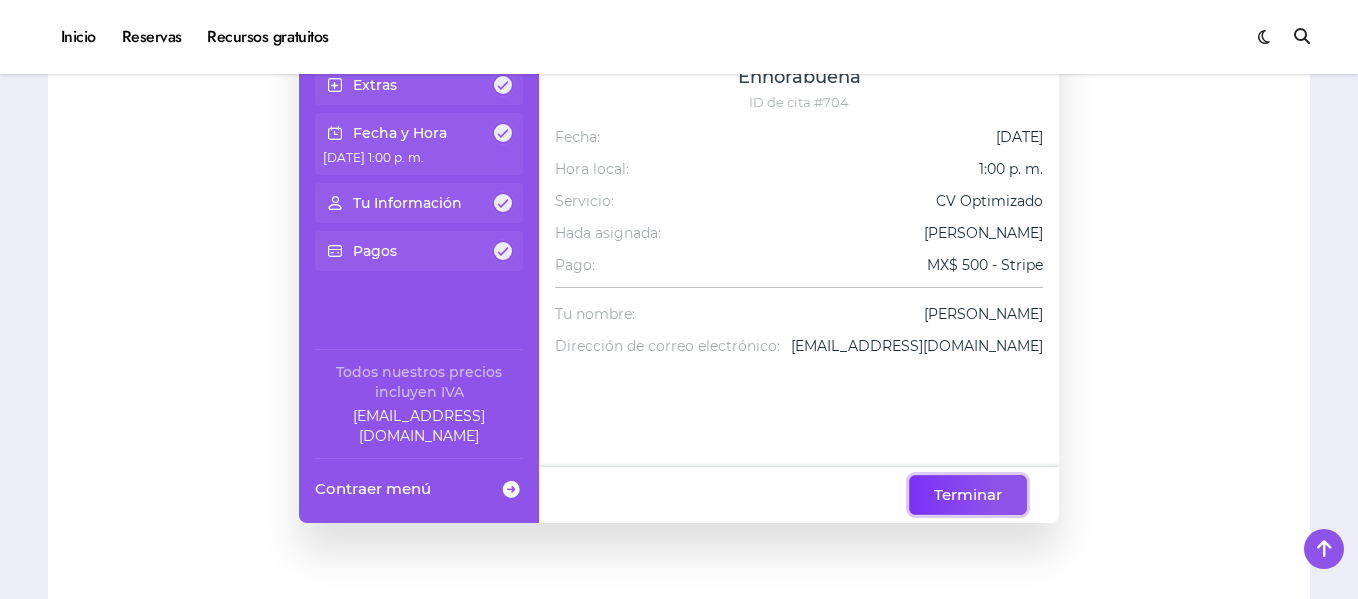 click on "Terminar" at bounding box center [968, 495] 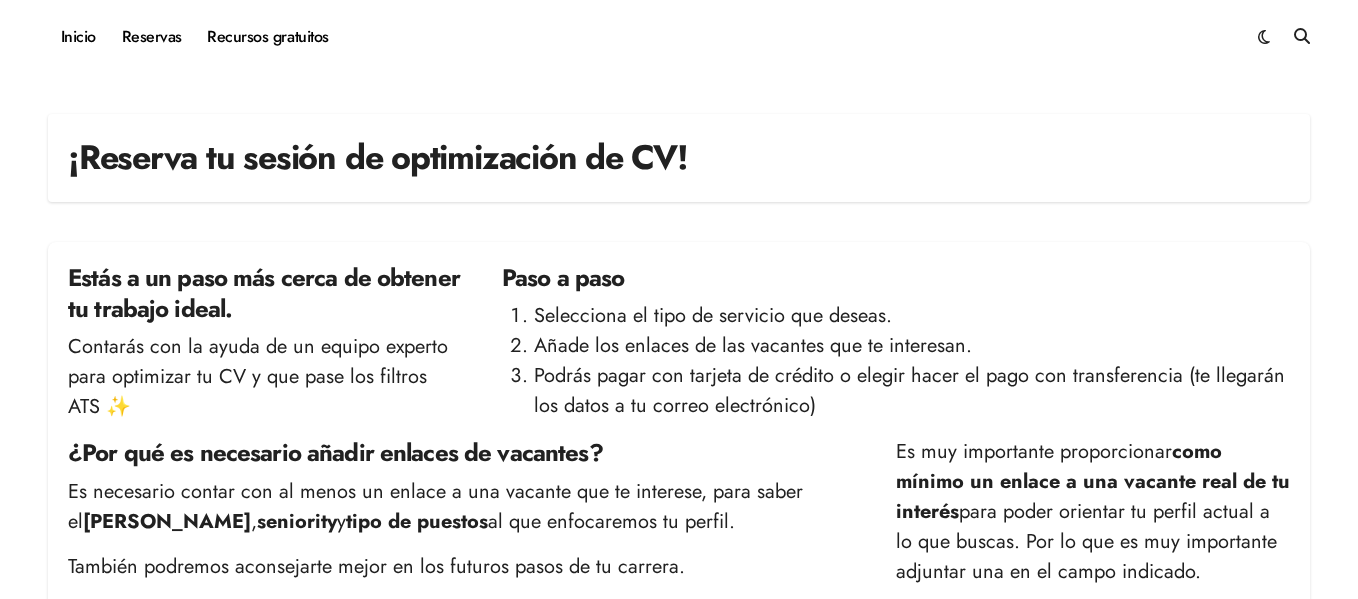 scroll, scrollTop: 0, scrollLeft: 0, axis: both 